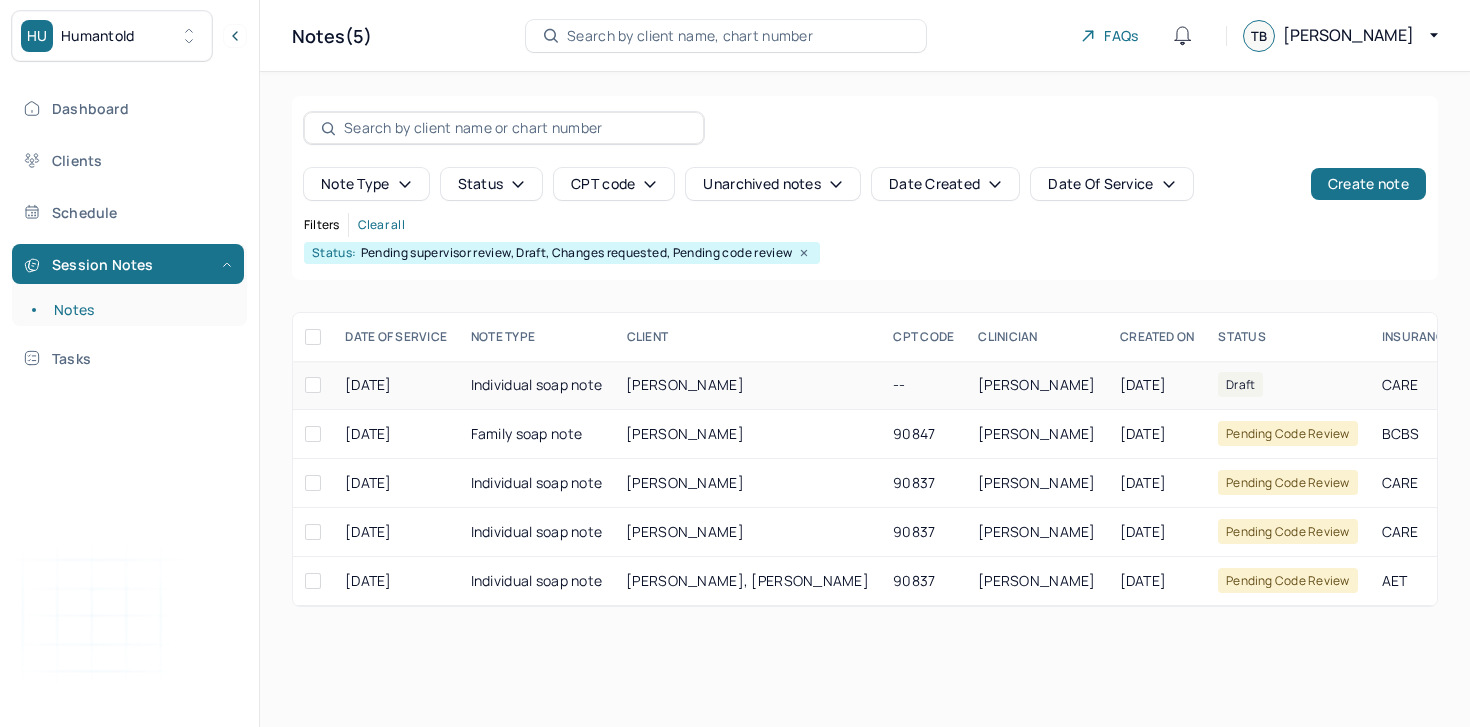 scroll, scrollTop: 0, scrollLeft: 0, axis: both 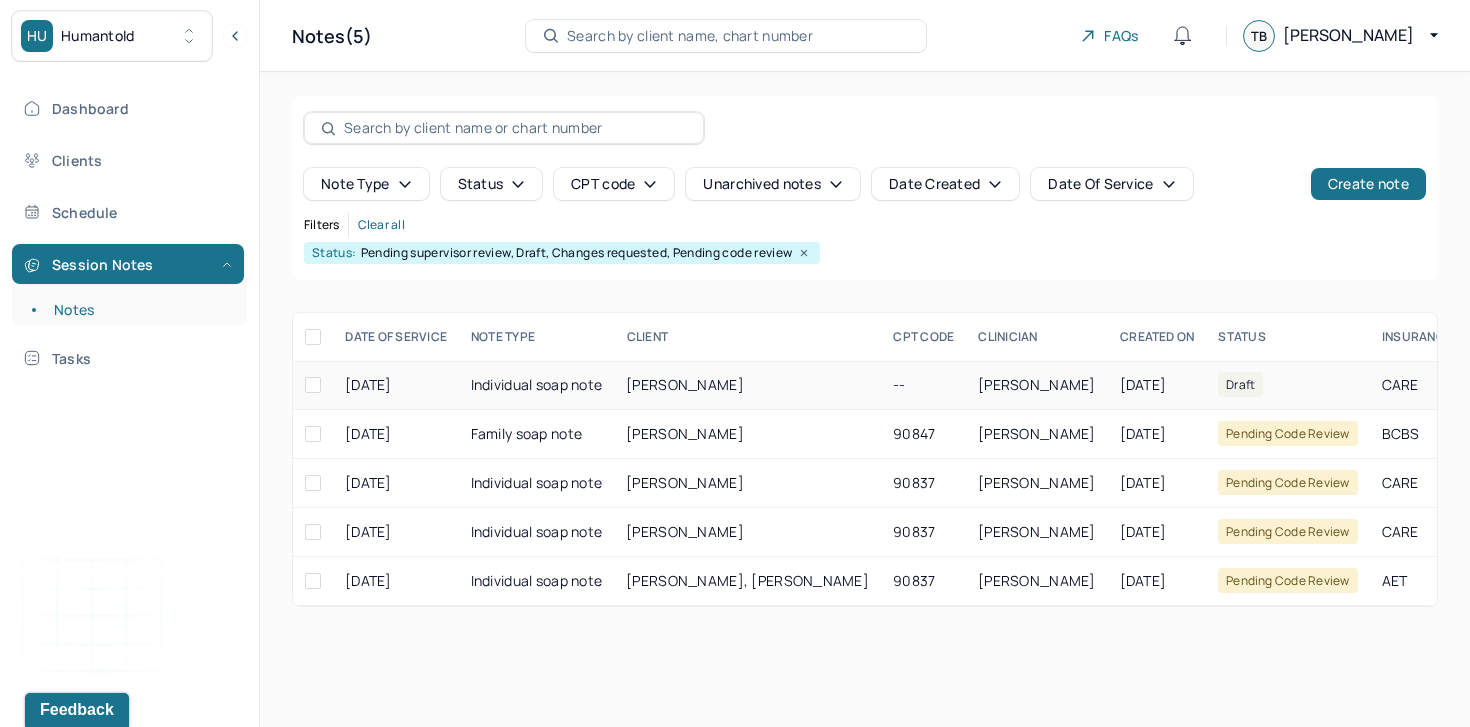 click on "Individual soap note" at bounding box center [537, 385] 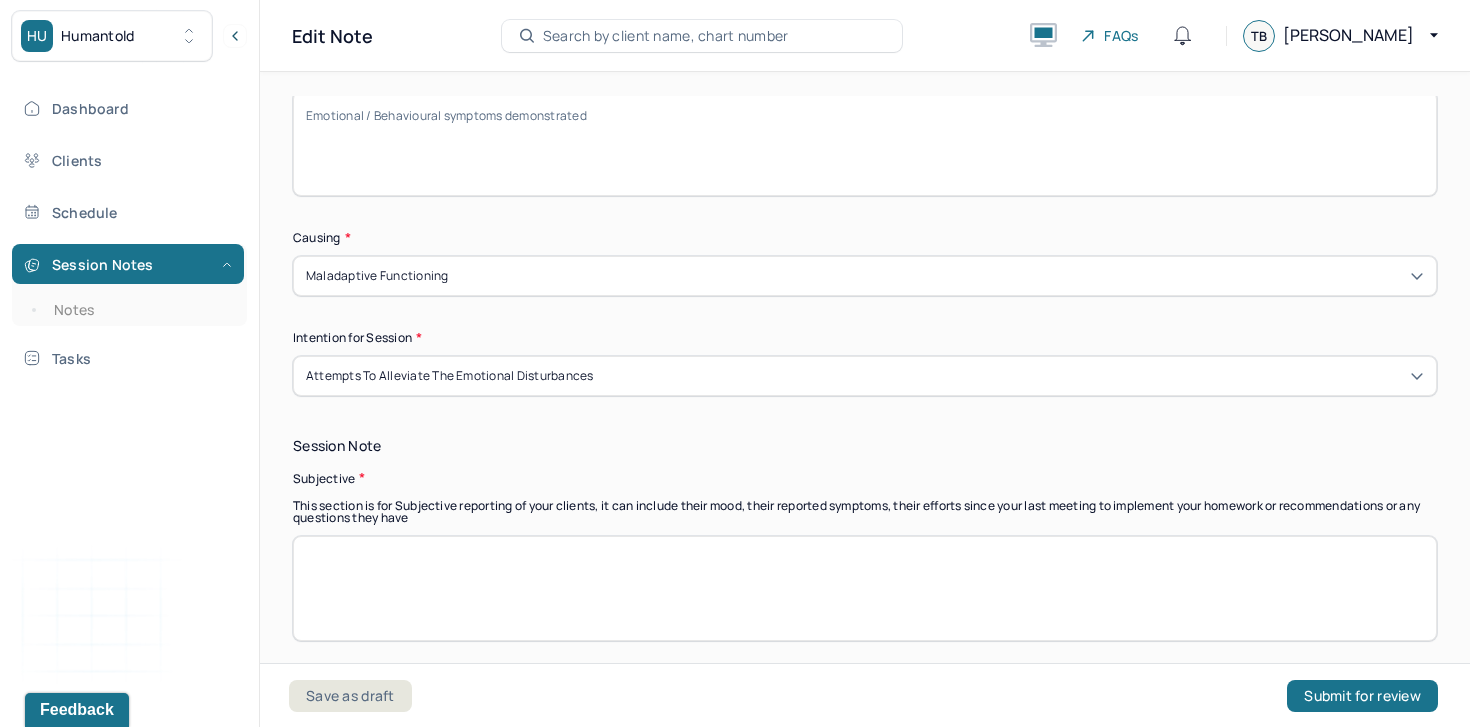 scroll, scrollTop: 881, scrollLeft: 0, axis: vertical 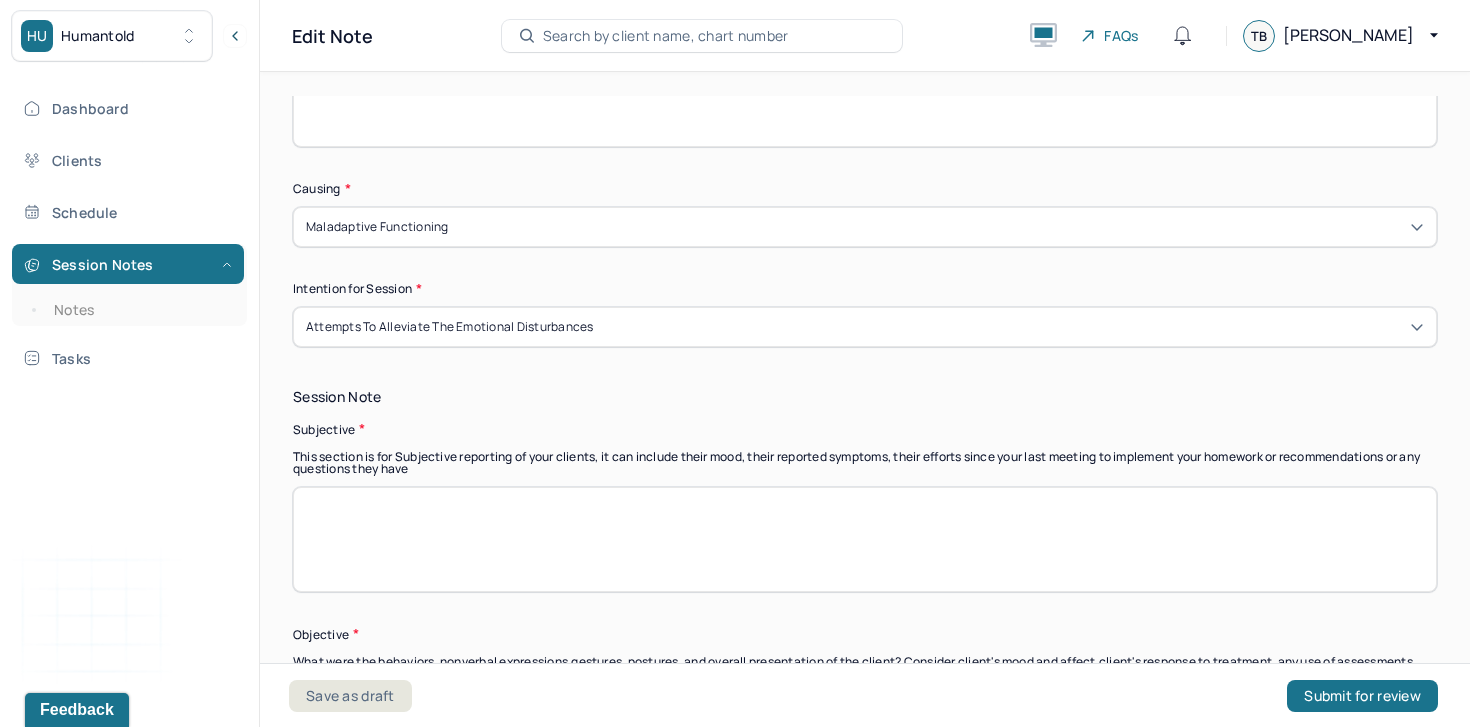 click at bounding box center (865, 539) 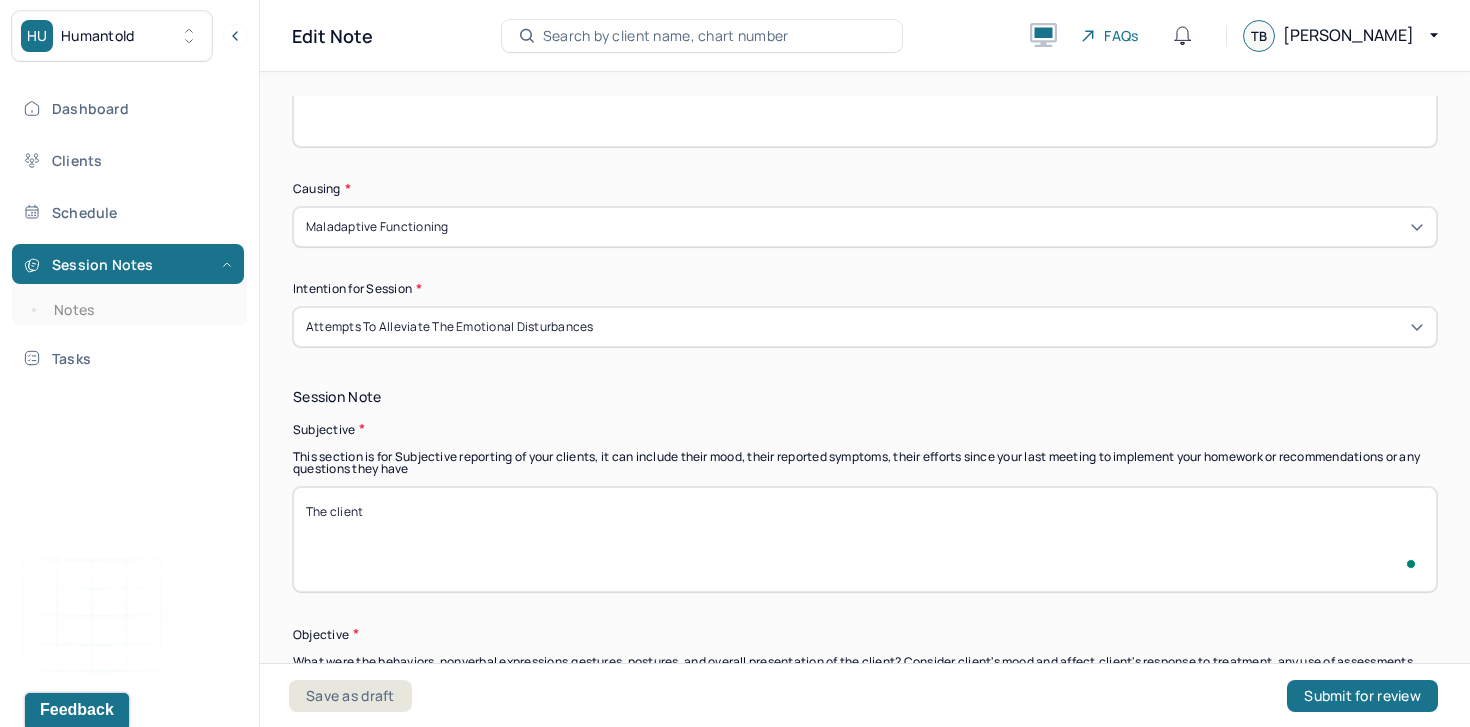 scroll, scrollTop: 881, scrollLeft: 0, axis: vertical 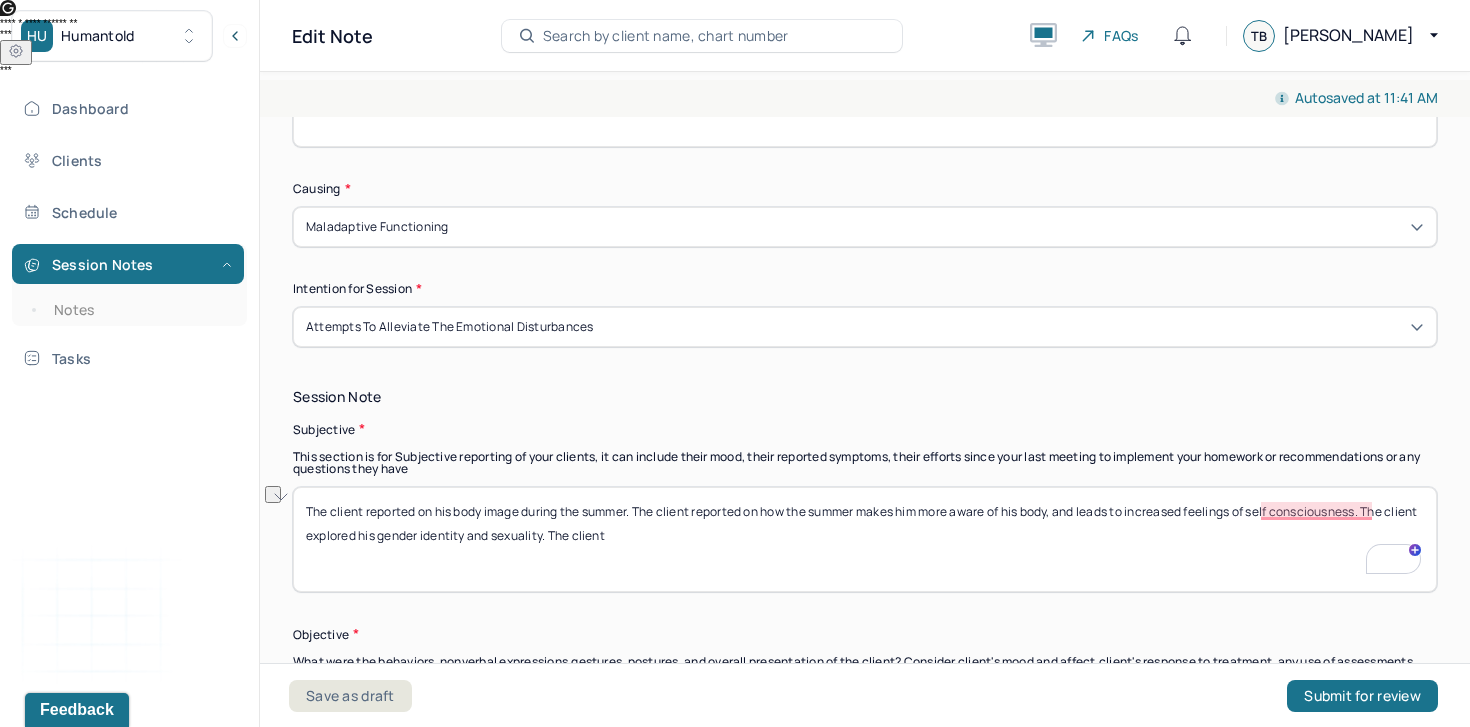 drag, startPoint x: 664, startPoint y: 537, endPoint x: 587, endPoint y: 537, distance: 77 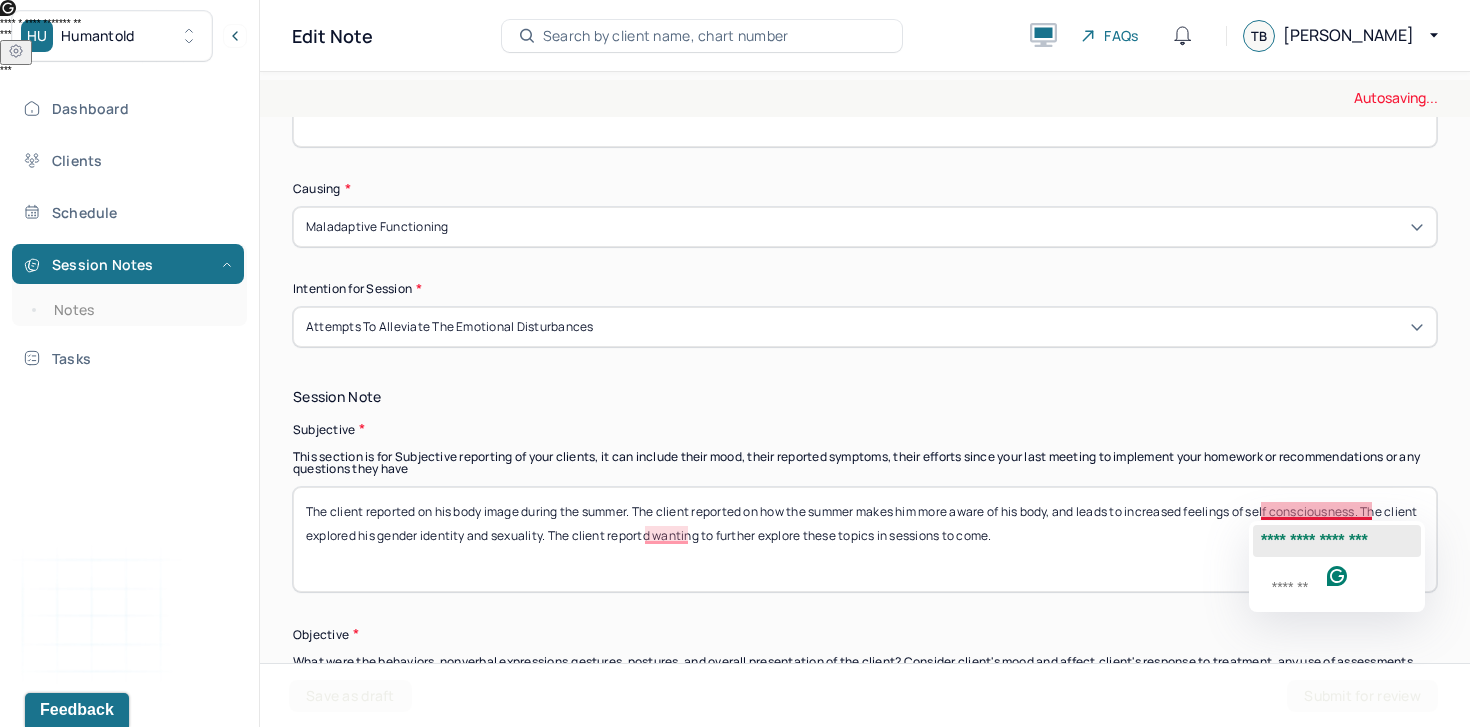 click on "**********" 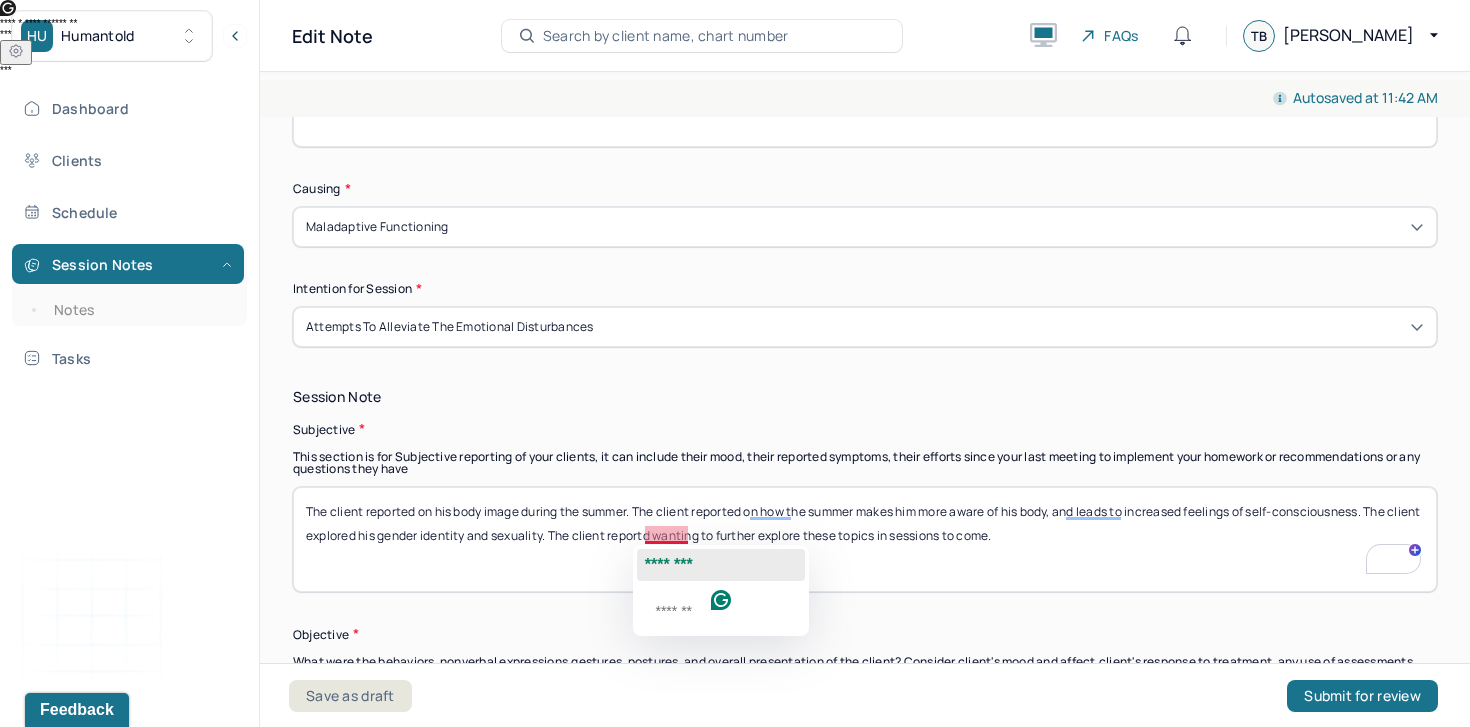 click on "********" 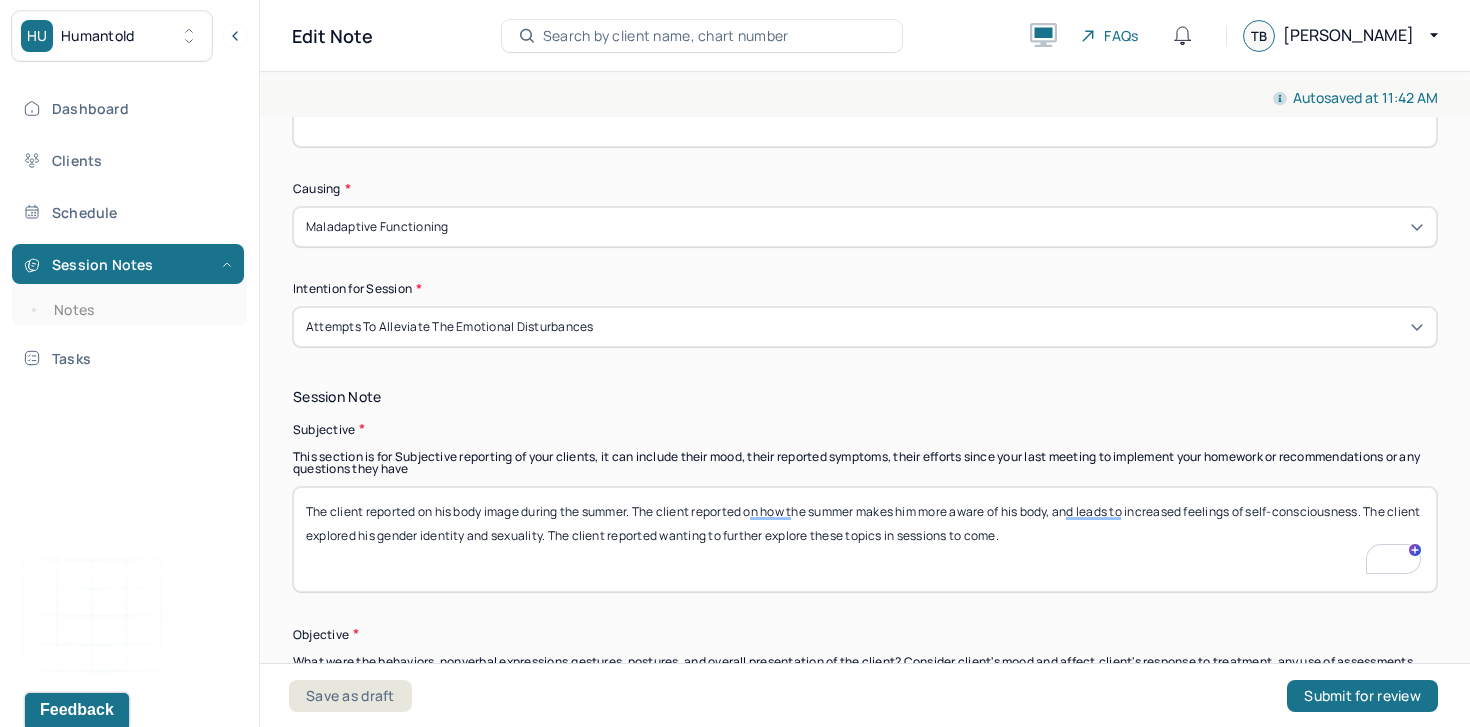 click on "The client reported on his body image during the summer. The client reported on how the summer makes him more aware of his body, and leads to increased feelings of self consciousness. The client explored his gender identity and sexuality. The client reportd wanting to further explore these topics in sessions to come." at bounding box center [865, 539] 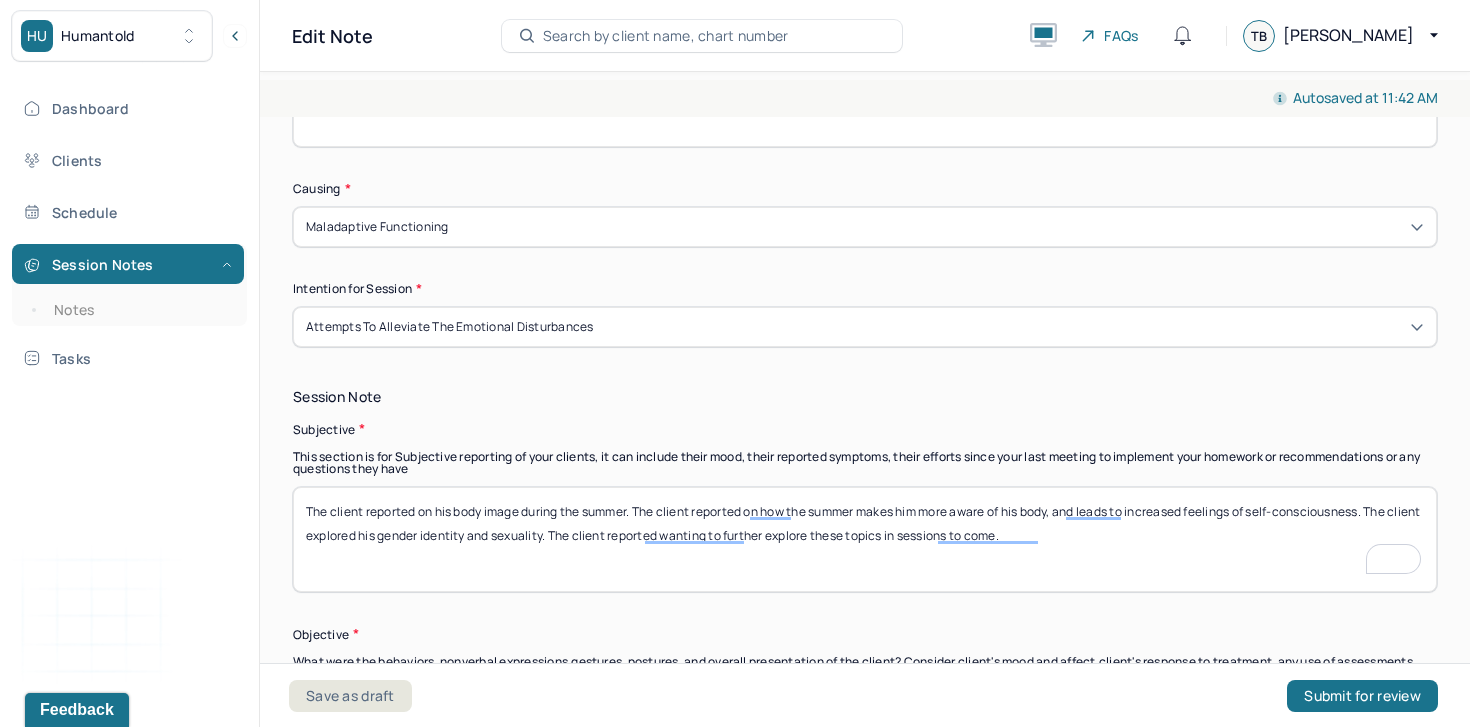 click on "The client reported on his body image during the summer. The client reported on how the summer makes him more aware of his body, and leads to increased feelings of self consciousness. The client explored his gender identity and sexuality. The client reportd wanting to further explore these topics in sessions to come." at bounding box center (865, 539) 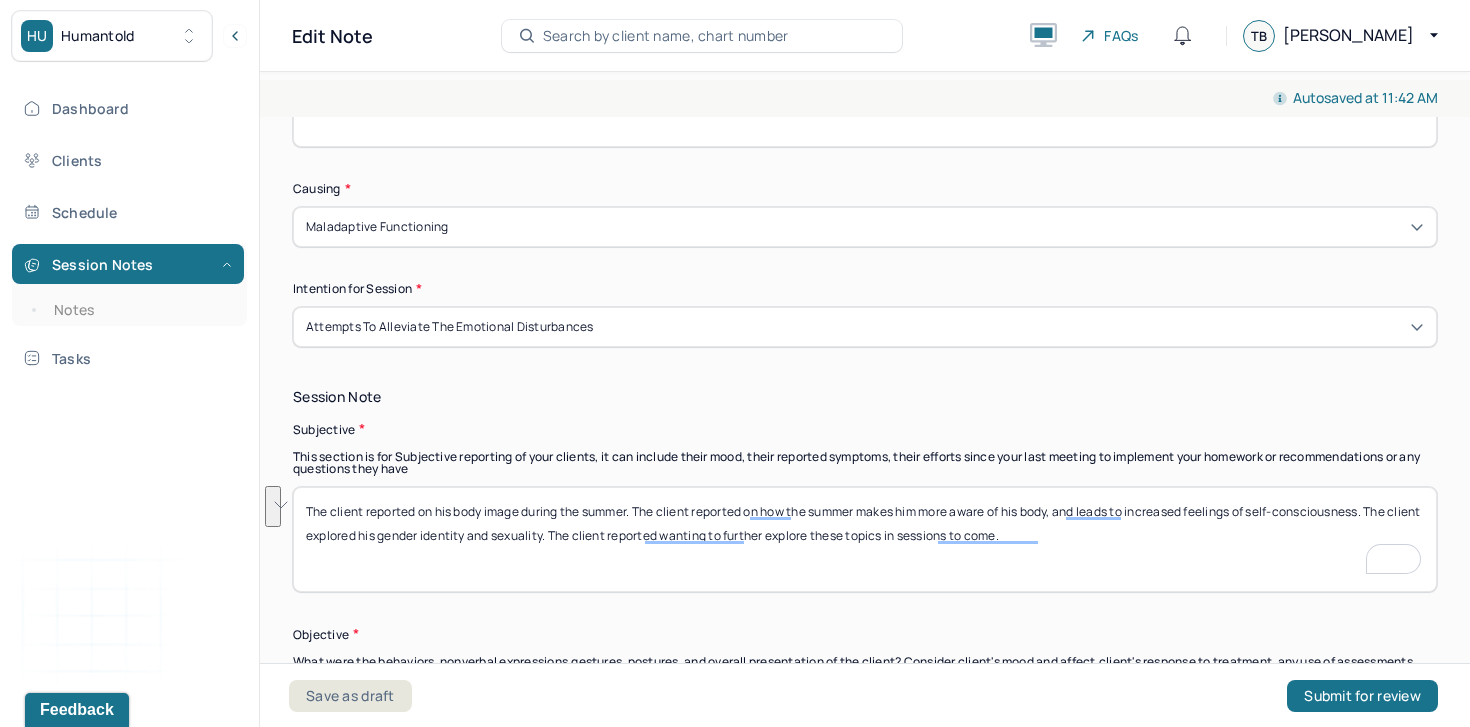type on "The client reported on his body image during the summer. The client reported on how the summer makes him more aware of his body, and leads to increased feelings of self-consciousness. The client explored his gender identity and sexuality. The client reported wanting to further explore these topics in sessions to come." 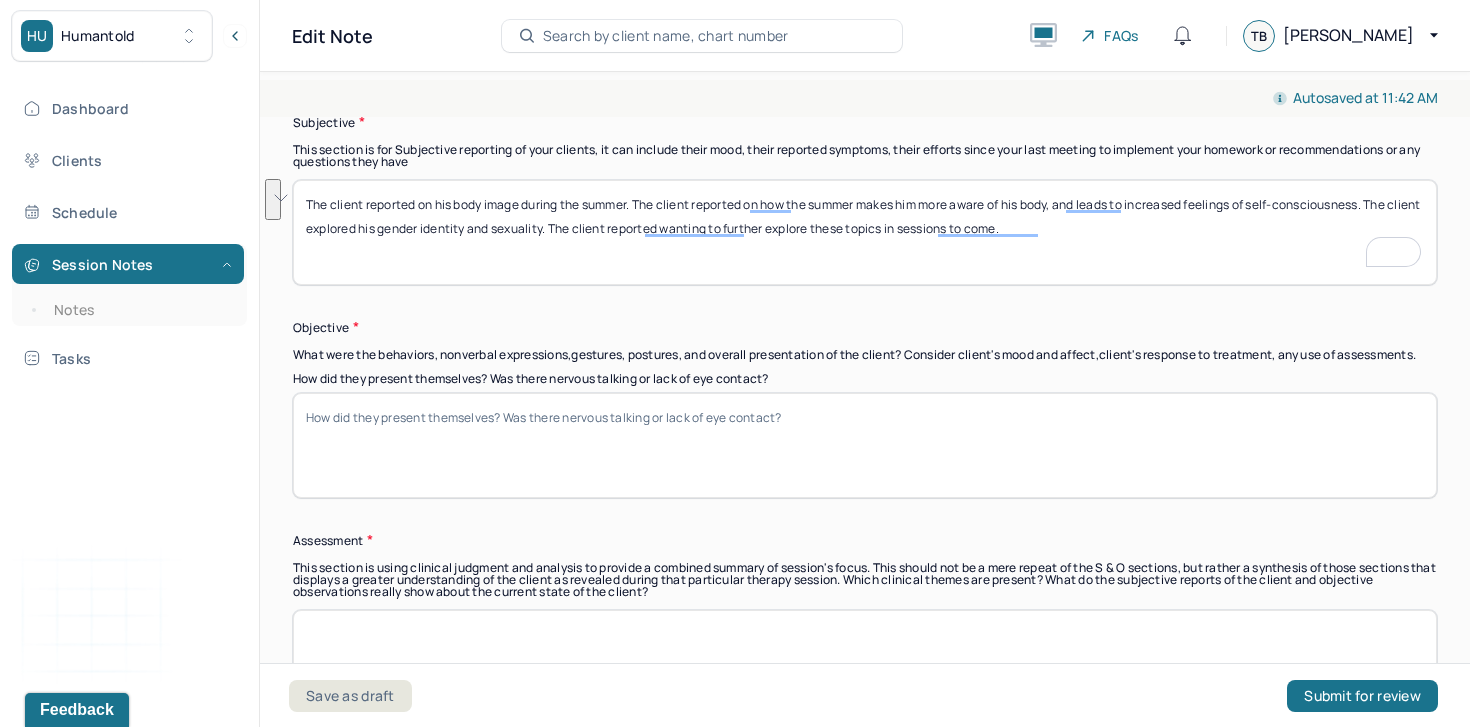 click on "How did they present themselves? Was there nervous talking or lack of eye contact?" at bounding box center (865, 445) 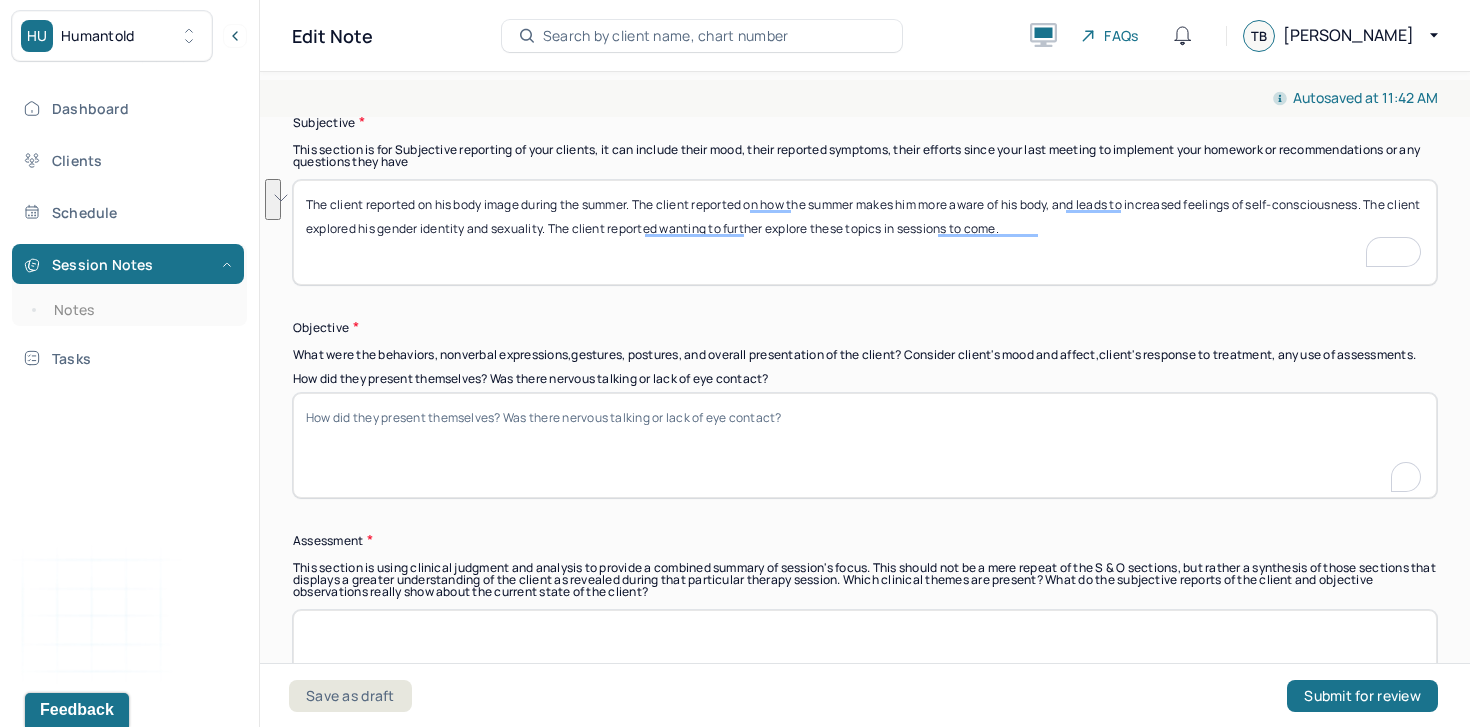 paste on "Client presented on time and appeared appropriately dressed for the season. Affect was congruent with mood" 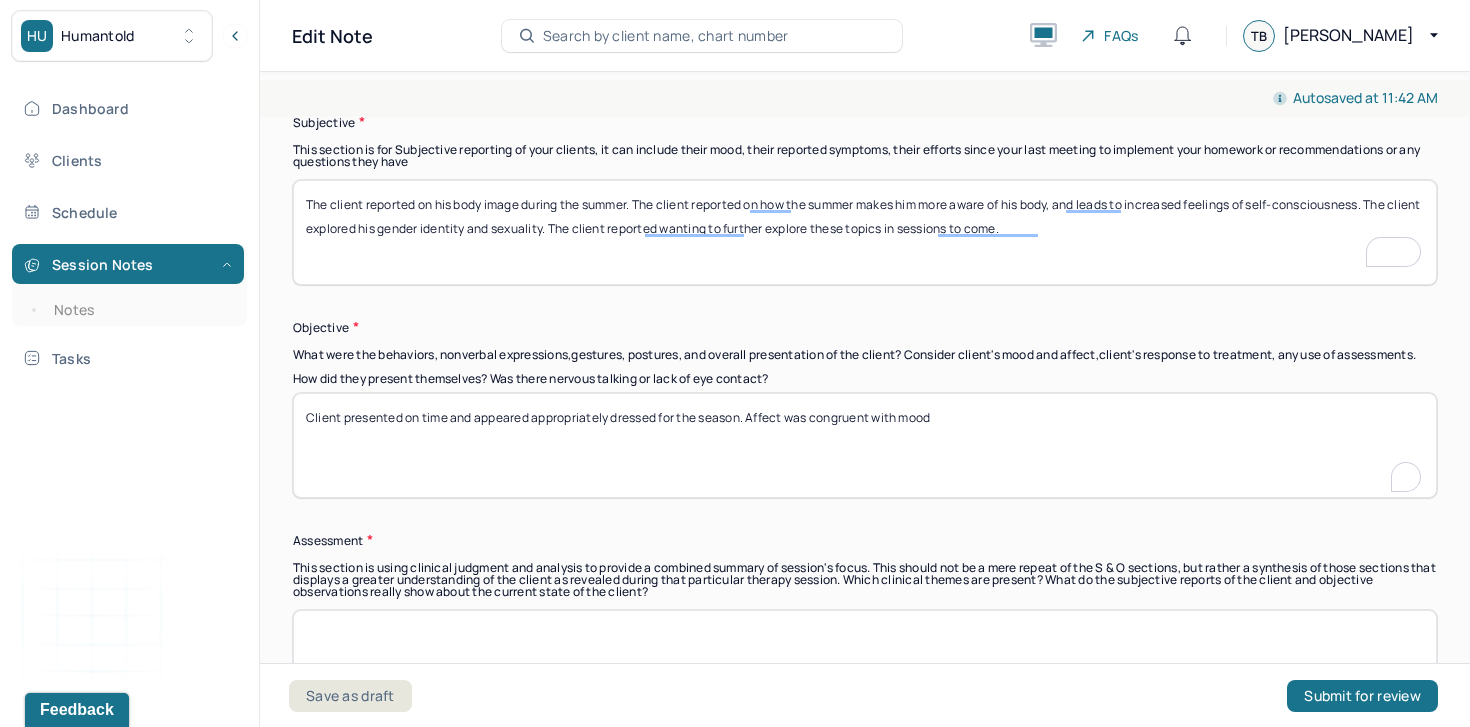 click on "Client presented on time and appeared appropriately dressed for the season. Affect was congruent with mood" at bounding box center (865, 445) 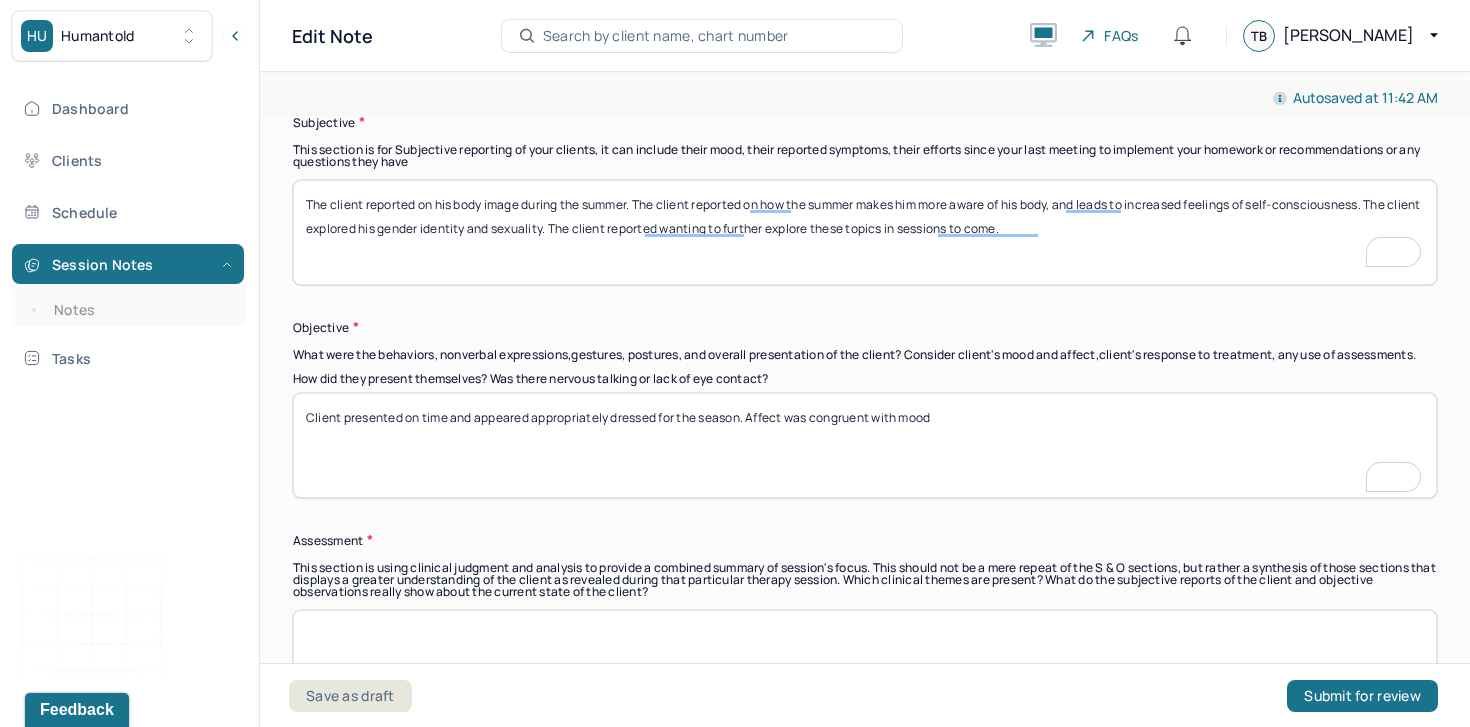 click on "Client presented on time and appeared appropriately dressed for the season. Affect was congruent with mood" at bounding box center [865, 445] 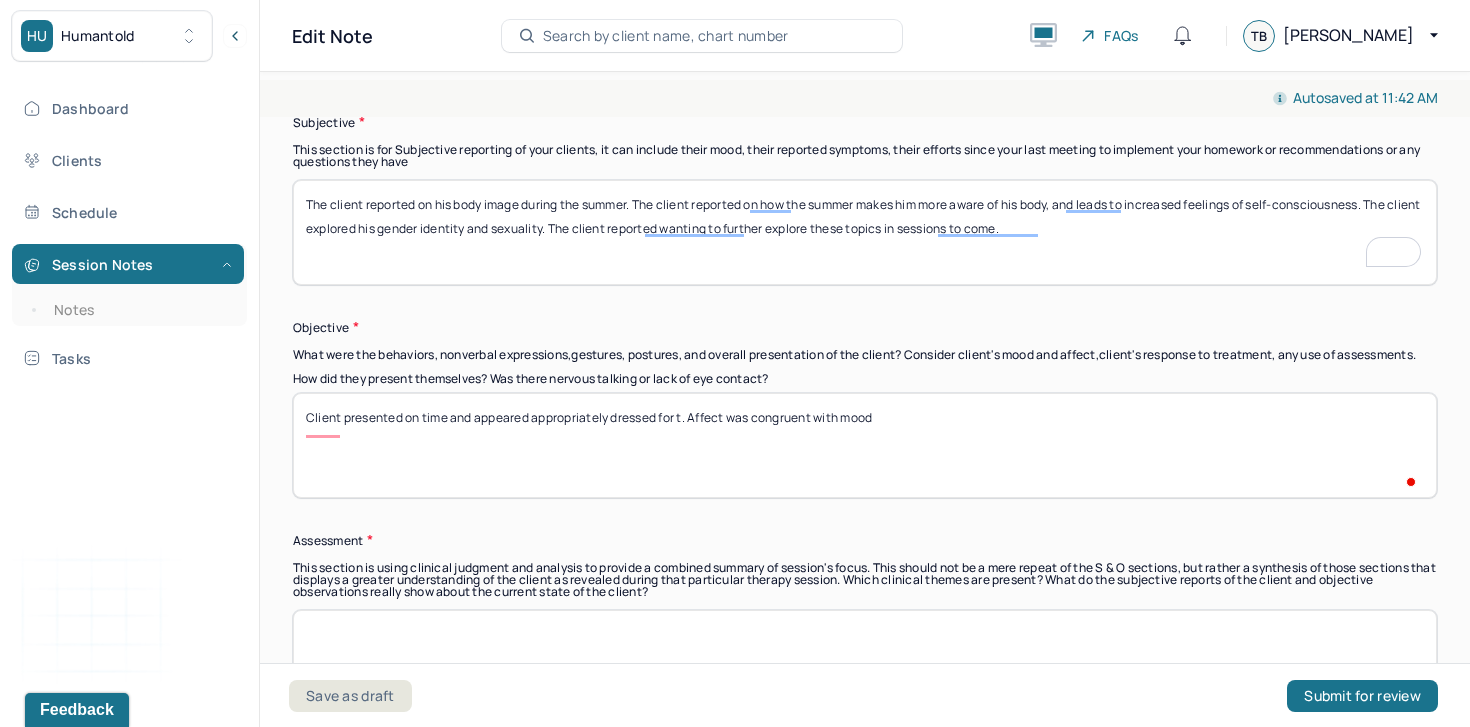 scroll, scrollTop: 1188, scrollLeft: 0, axis: vertical 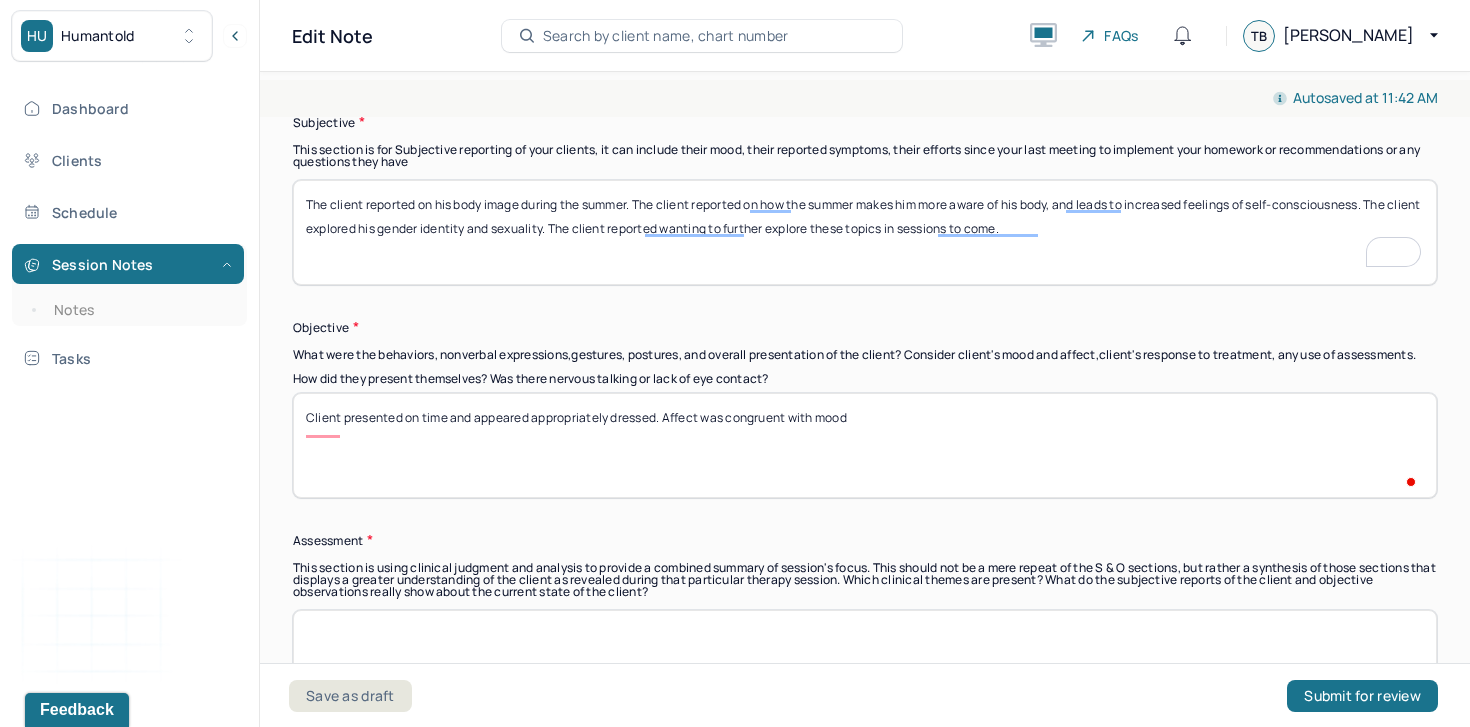 click on "Client presented on time and appeared appropriately dressed. Affect was congruent with mood" at bounding box center (865, 445) 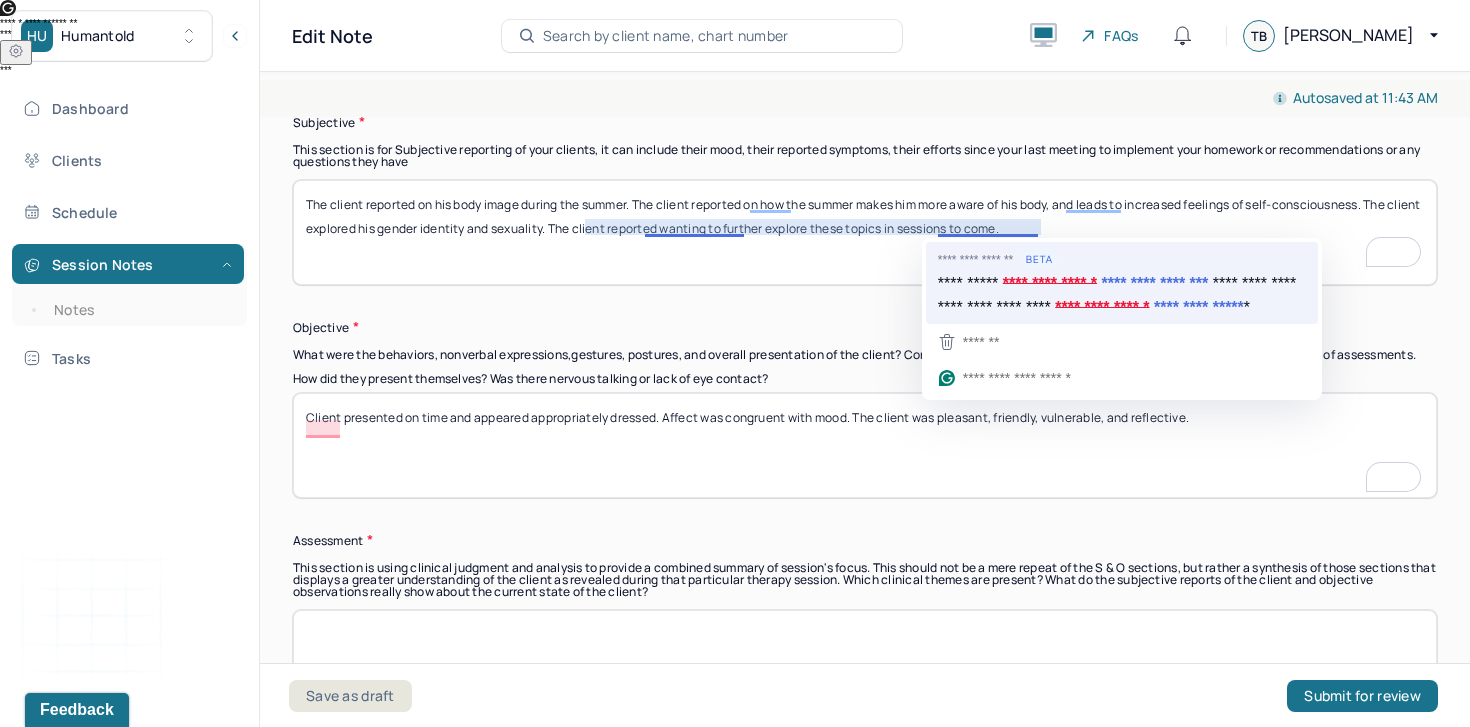 type on "Client presented on time and appeared appropriately dressed. Affect was congruent with mood. The client was pleasant, friendly, vulnerable, and reflective." 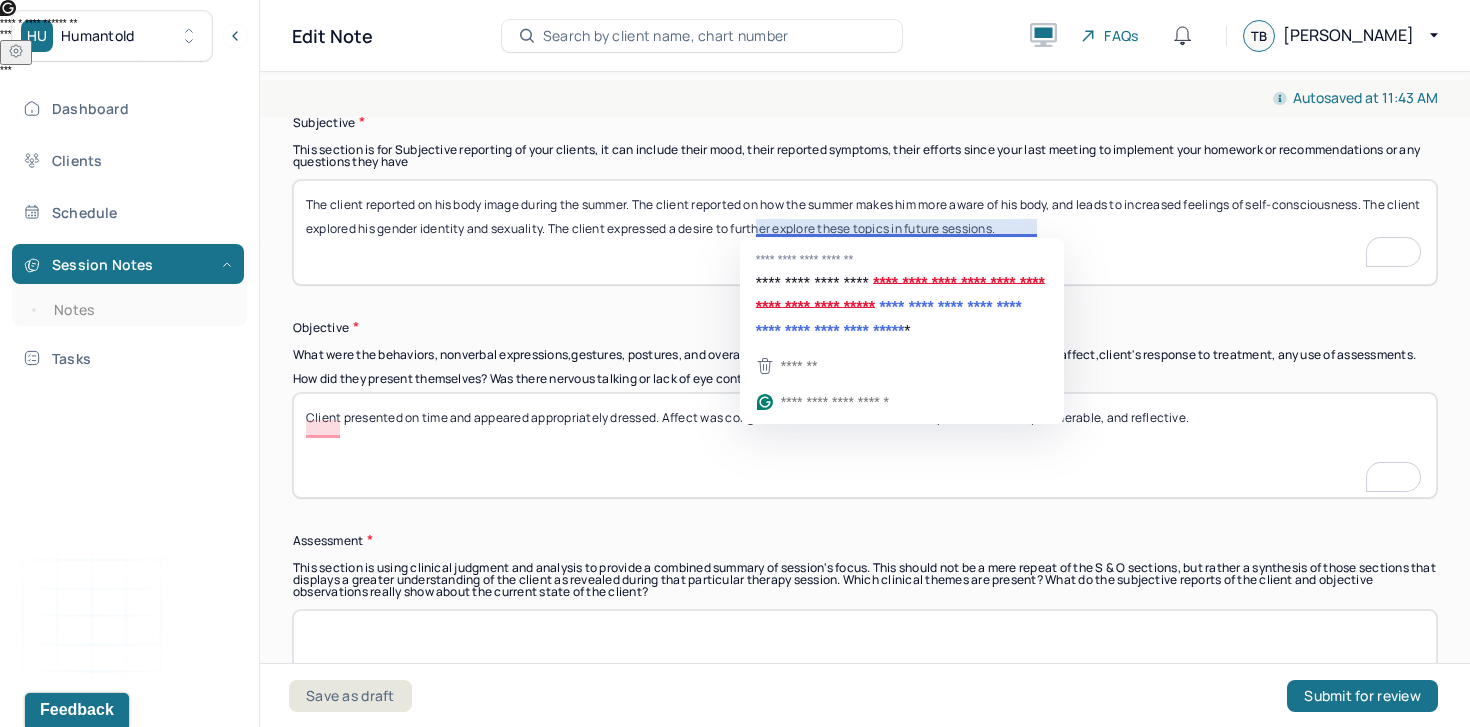 type on "The client reported on his body image during the summer. The client reported on how the summer makes him more aware of his body, and leads to increased feelings of self-consciousness. The client explored his gender identity and sexuality. The client expressed a desire to further explore these topics in future sessions." 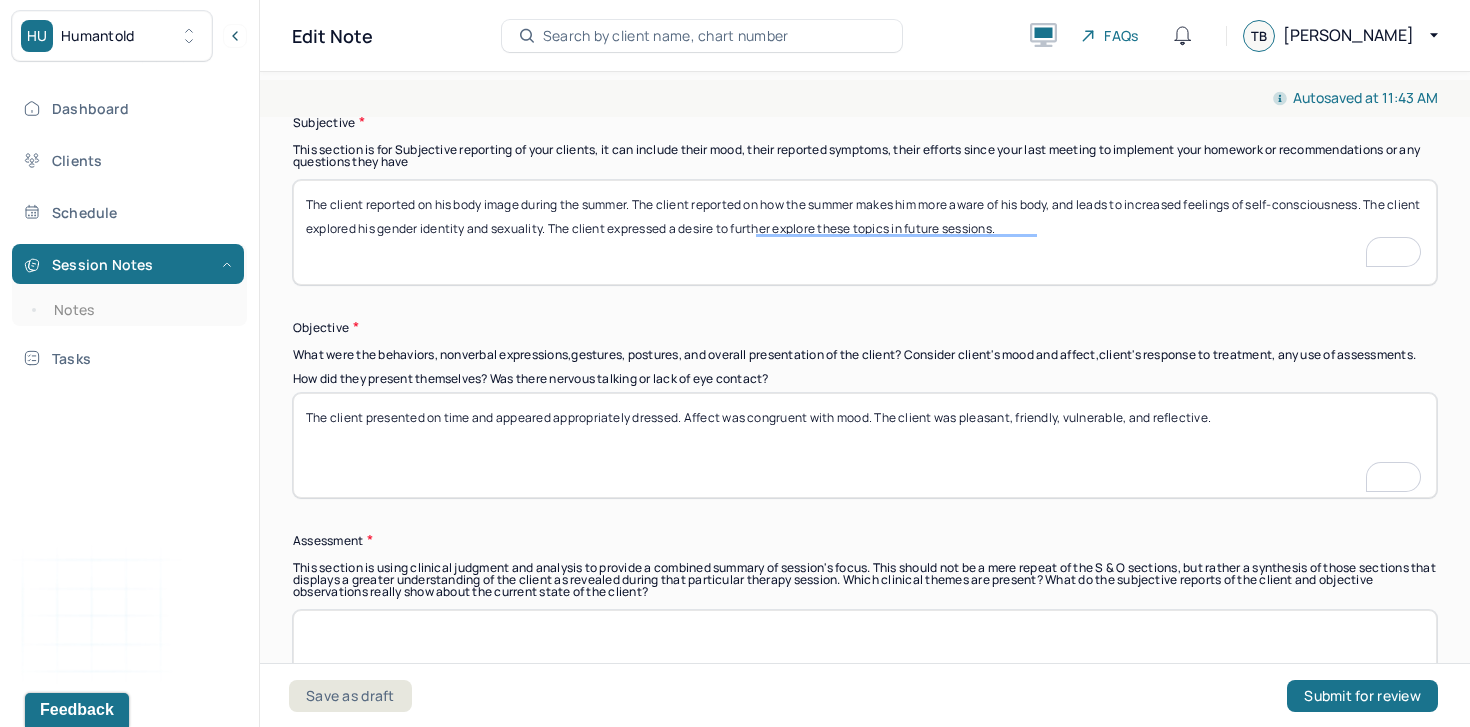 type on "The client presented on time and appeared appropriately dressed. Affect was congruent with mood. The client was pleasant, friendly, vulnerable, and reflective." 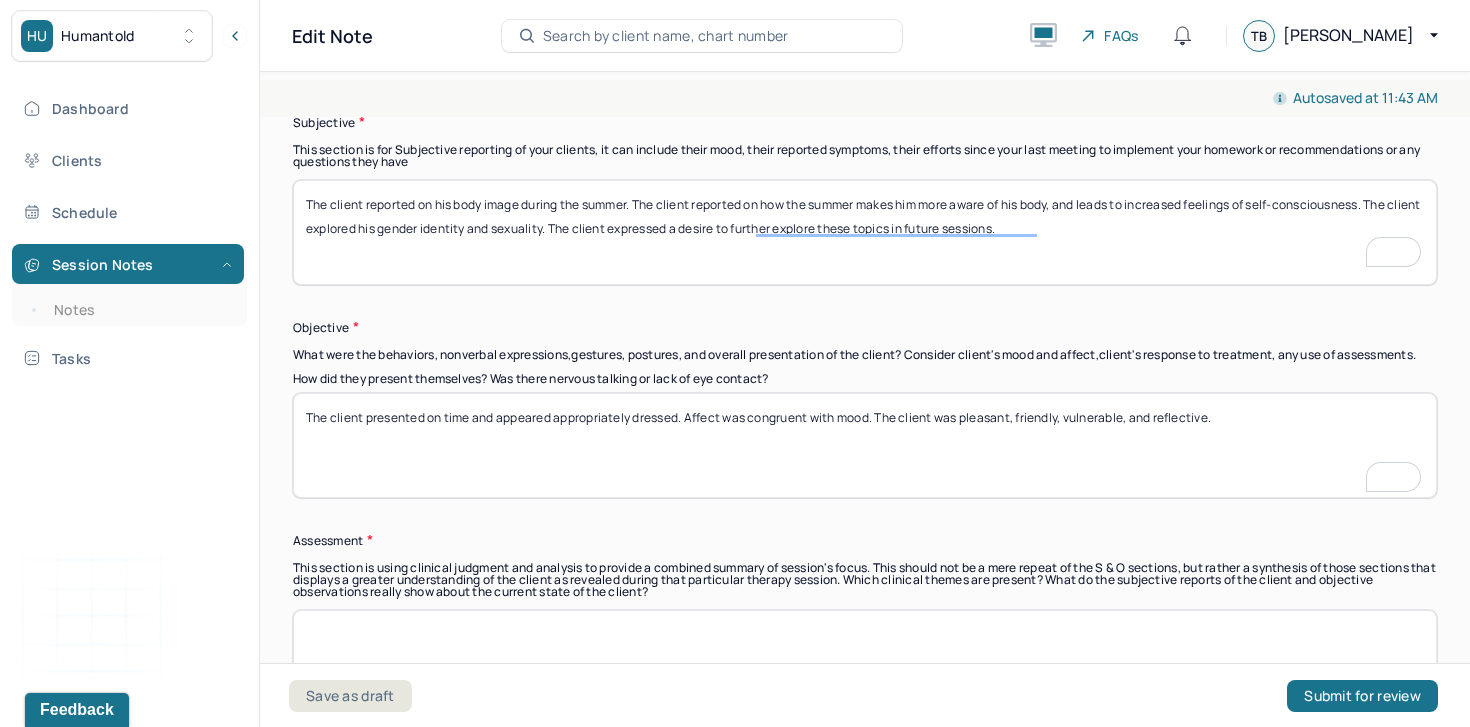 scroll, scrollTop: 1395, scrollLeft: 0, axis: vertical 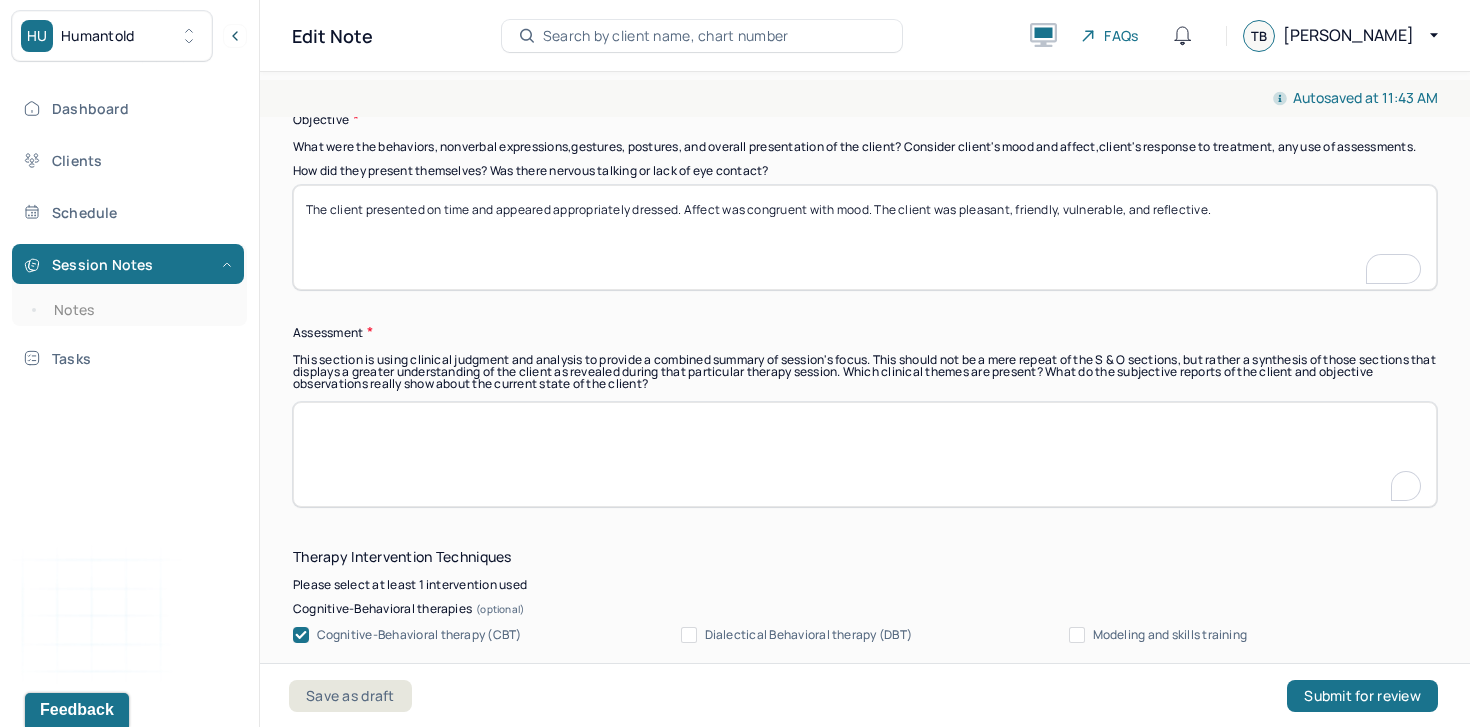 click at bounding box center (865, 454) 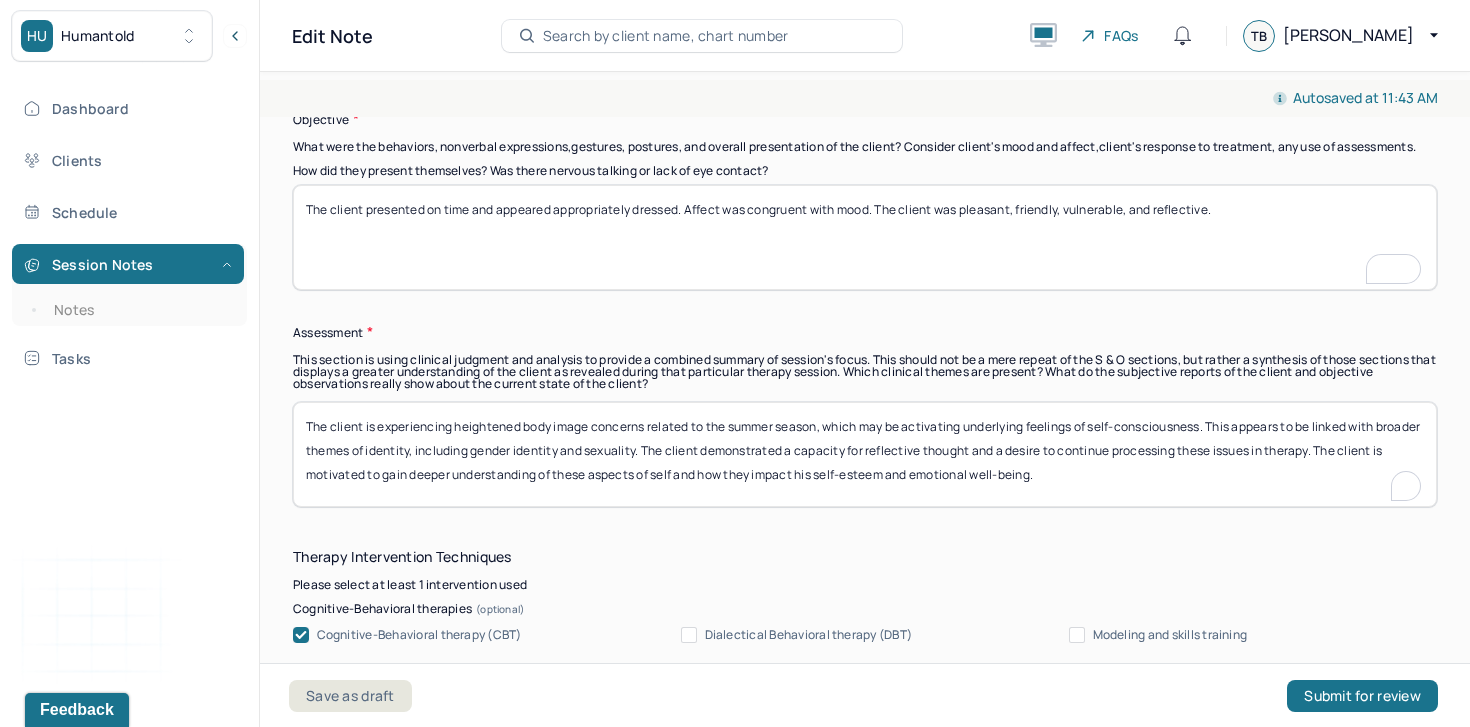 scroll, scrollTop: 24, scrollLeft: 0, axis: vertical 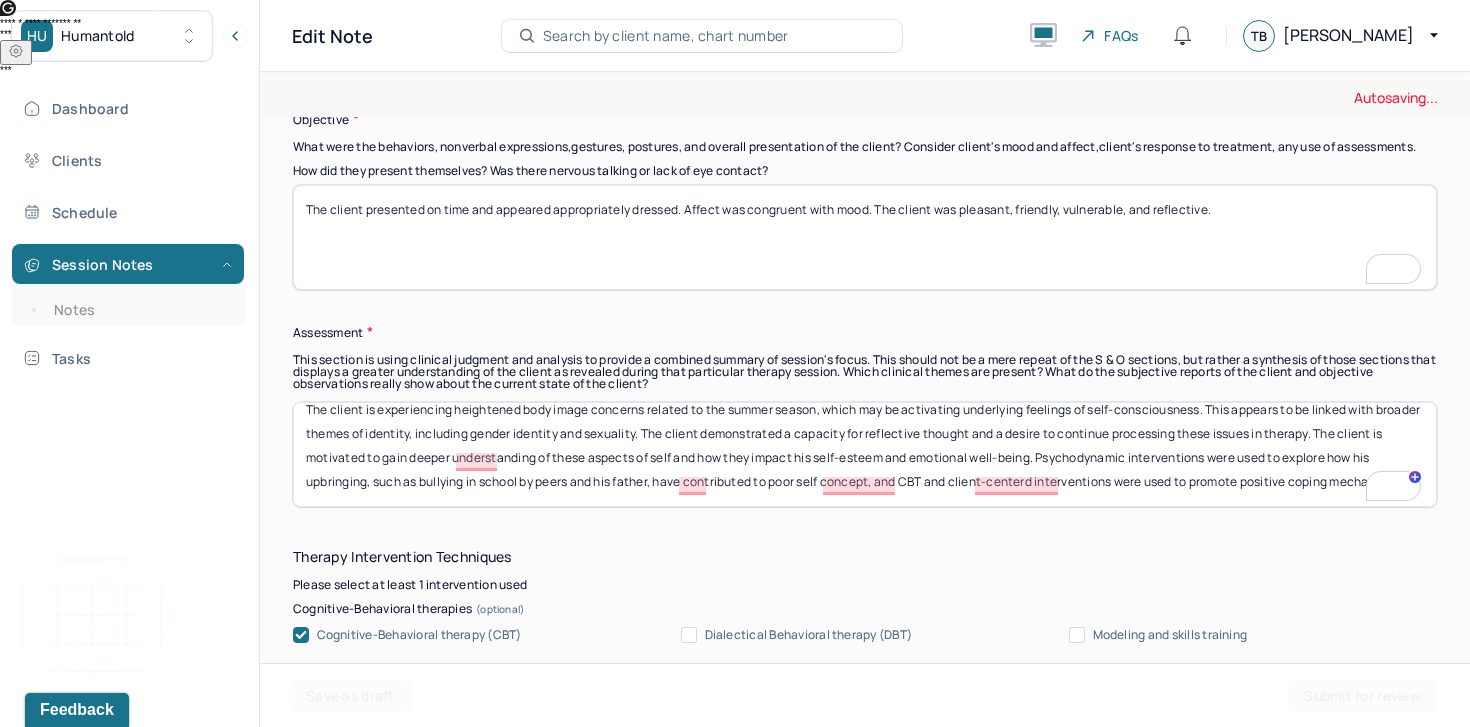 click on "Assessment" at bounding box center (865, 332) 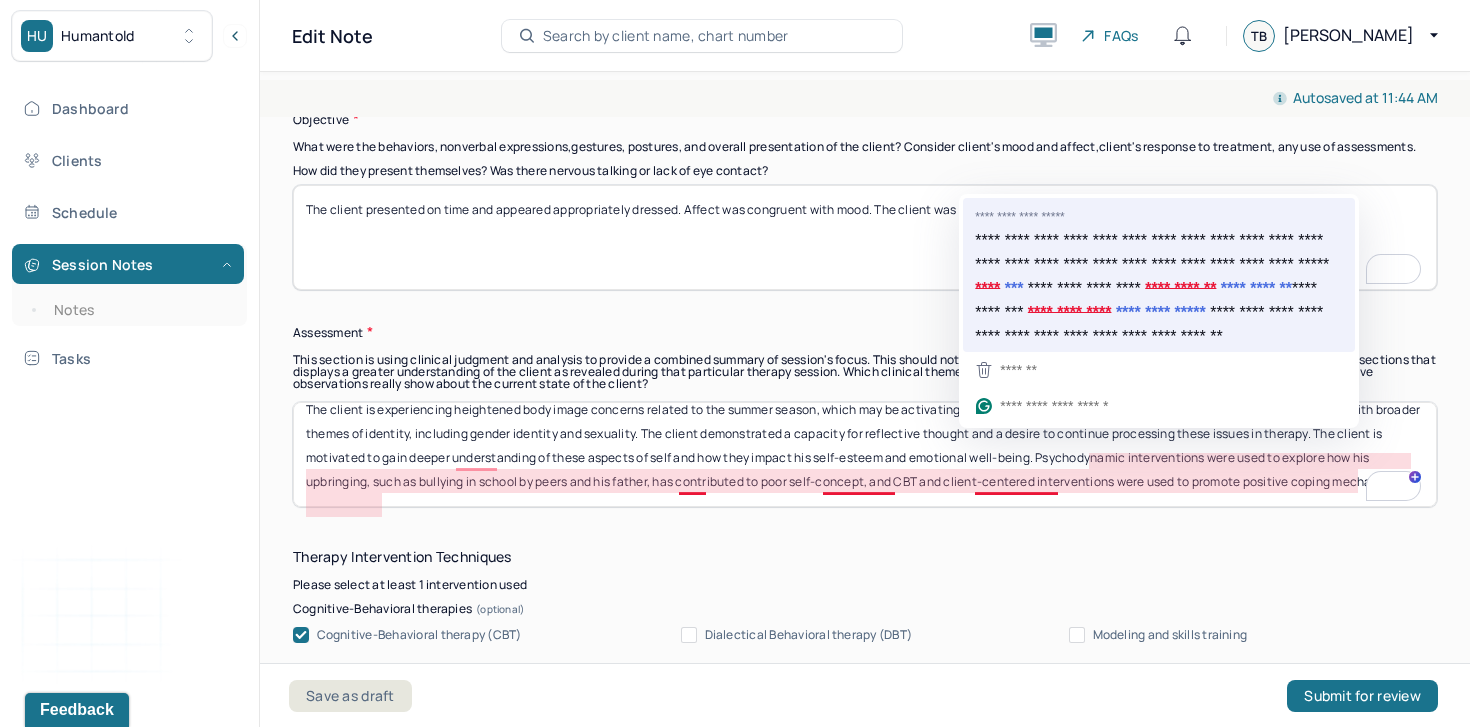 scroll, scrollTop: 0, scrollLeft: 0, axis: both 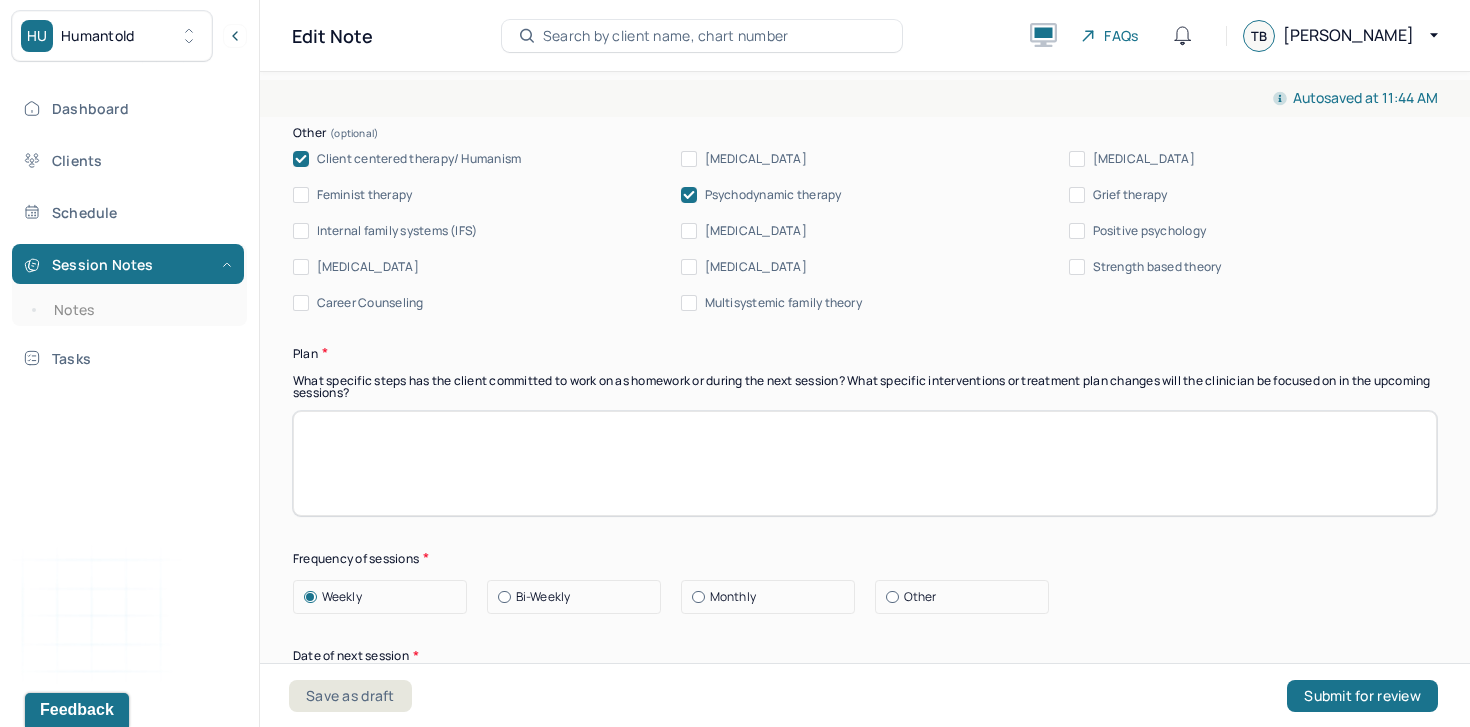 type on "The client is experiencing heightened body image concerns related to the summer season, which may be activating underlying feelings of self-consciousness. This appears to be linked with broader themes of identity, including gender identity and sexuality. The client demonstrated a capacity for reflective thought and a desire to continue processing these issues in therapy. The client is motivated to gain a deeper understanding of these aspects of self and how they impact his self-esteem and emotional well-being. Psychodynamic interventions were used to explore how his upbringing, such as bullying in school by peers and his father, has contributed to poor self-concept, and CBT and client-centered interventions were used to promote positive coping mechanisms." 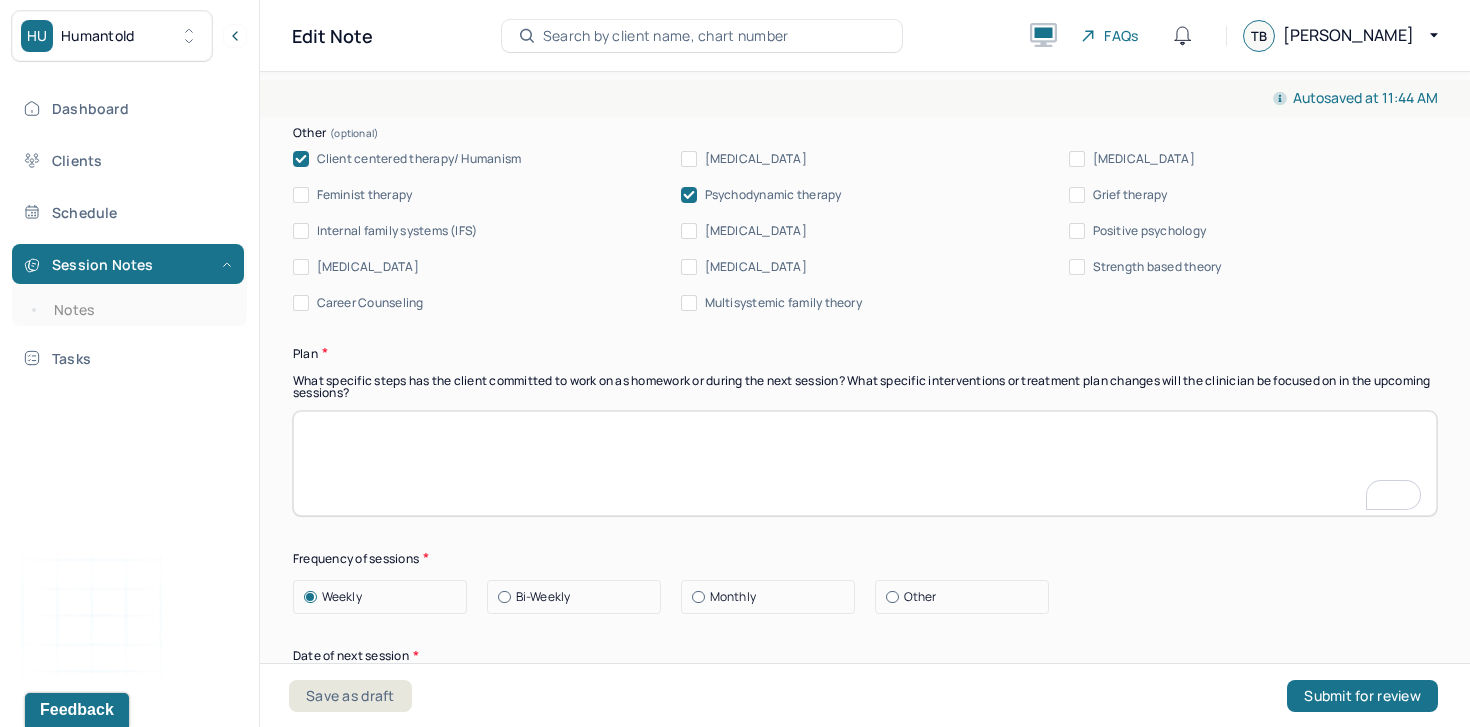 paste on "Continue to explore the client’s experiences of body image, particularly in relation to seasonal triggers and social context." 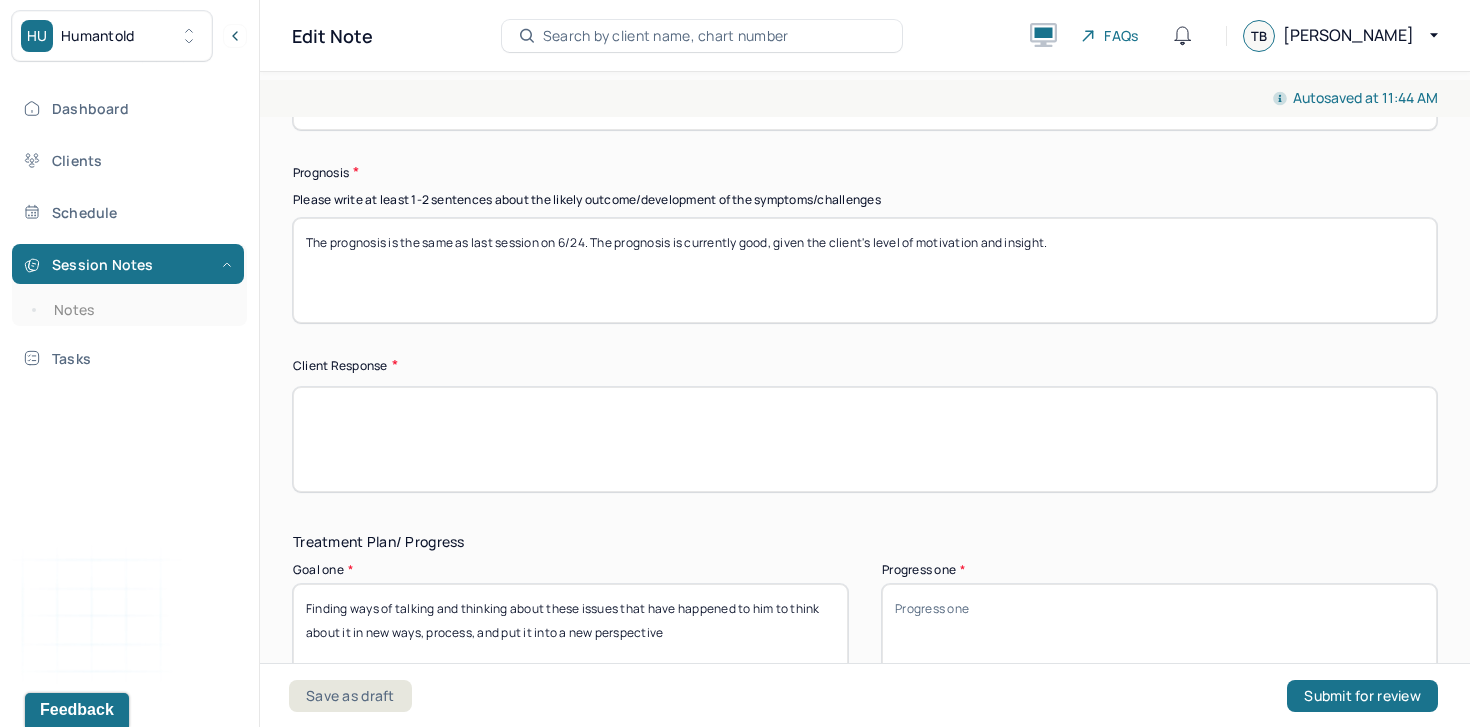 type on "Continue to explore the client’s experiences of body image, particularly in relation to seasonal triggers and social context." 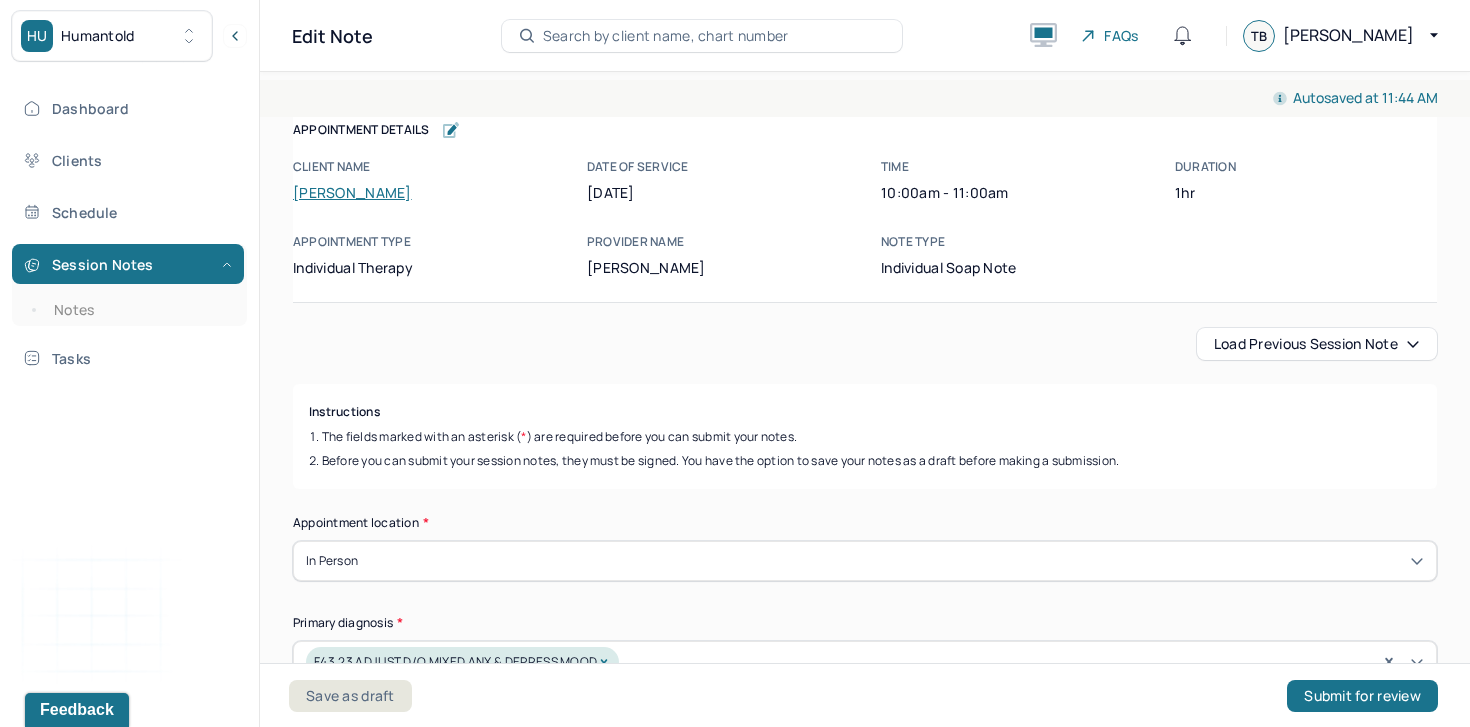 scroll, scrollTop: 0, scrollLeft: 0, axis: both 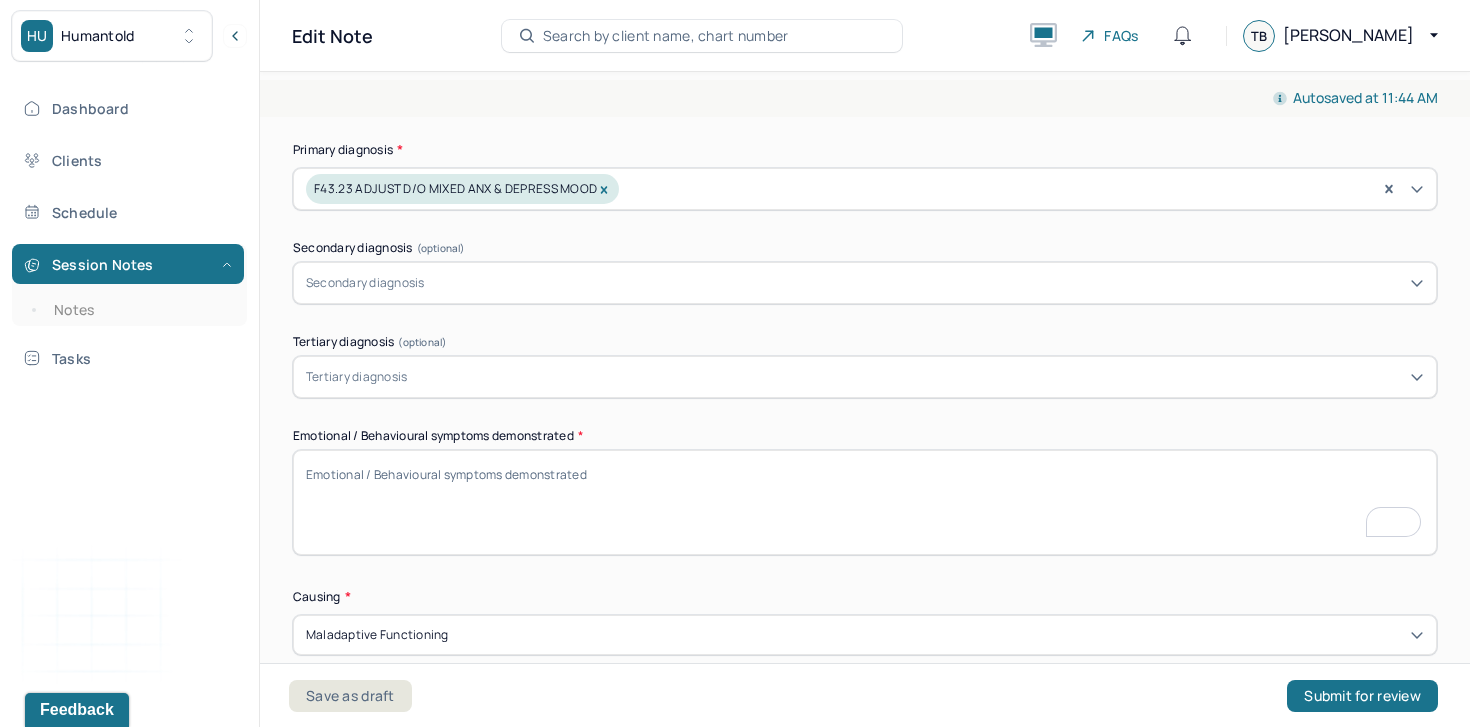 click on "Emotional / Behavioural symptoms demonstrated *" at bounding box center [865, 502] 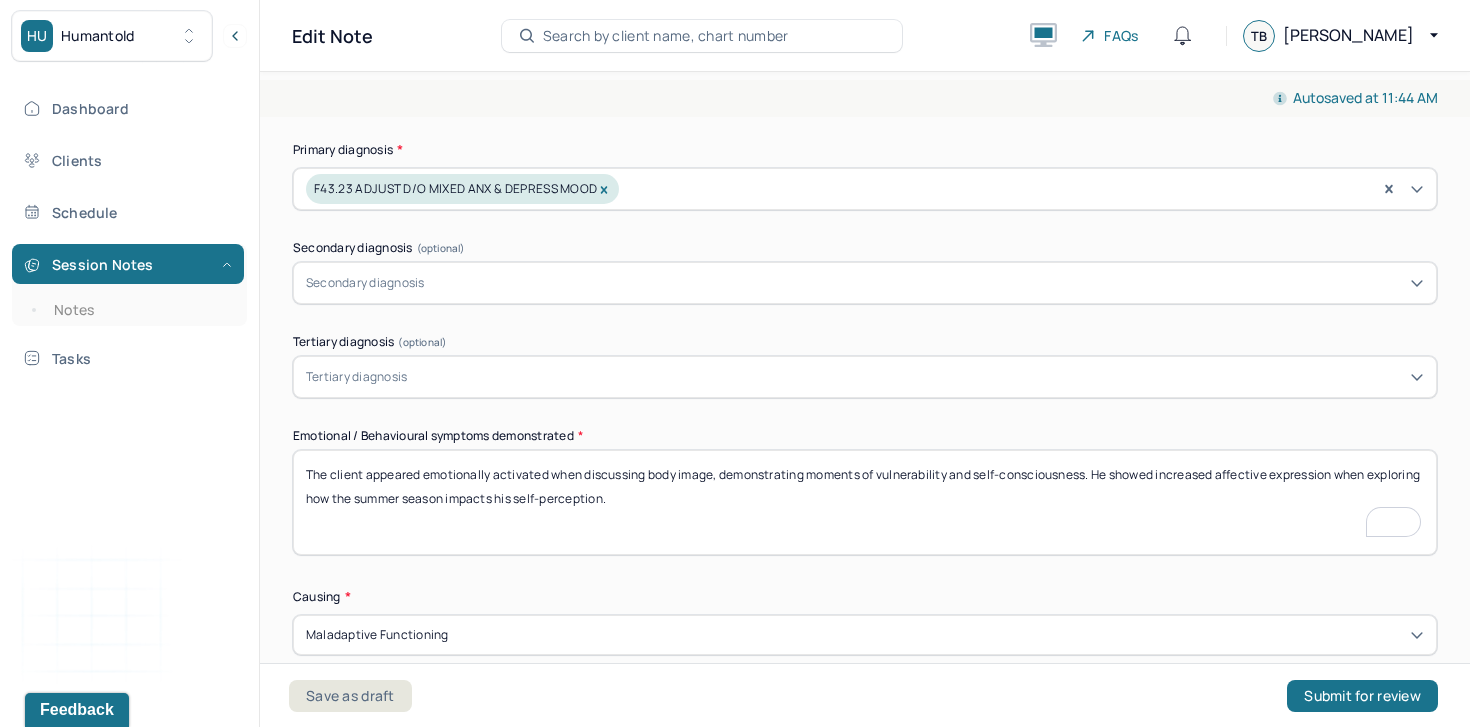 scroll, scrollTop: 1725, scrollLeft: 0, axis: vertical 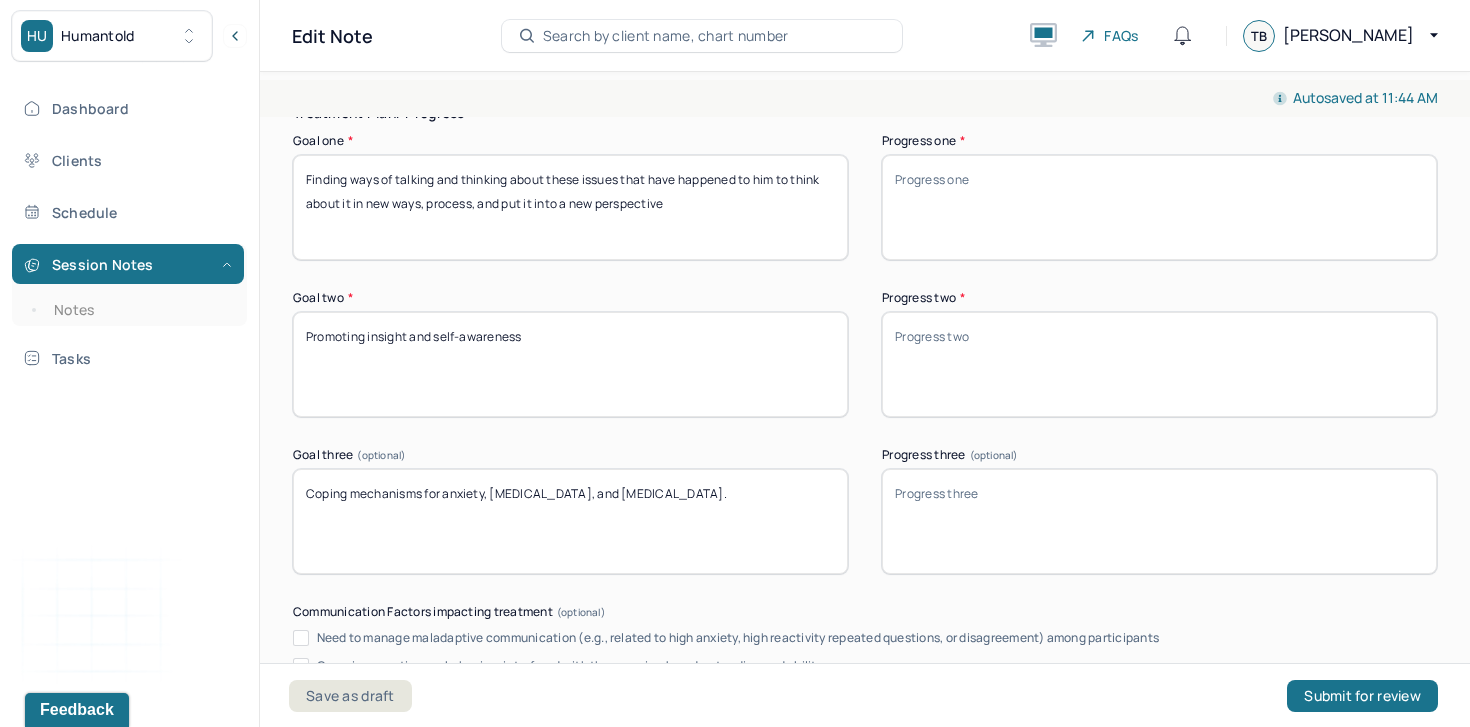 type on "The client appeared emotionally activated when discussing body image, demonstrating moments of vulnerability and self-consciousness. He showed increased affective expression when exploring how the summer season impacts his self-perception." 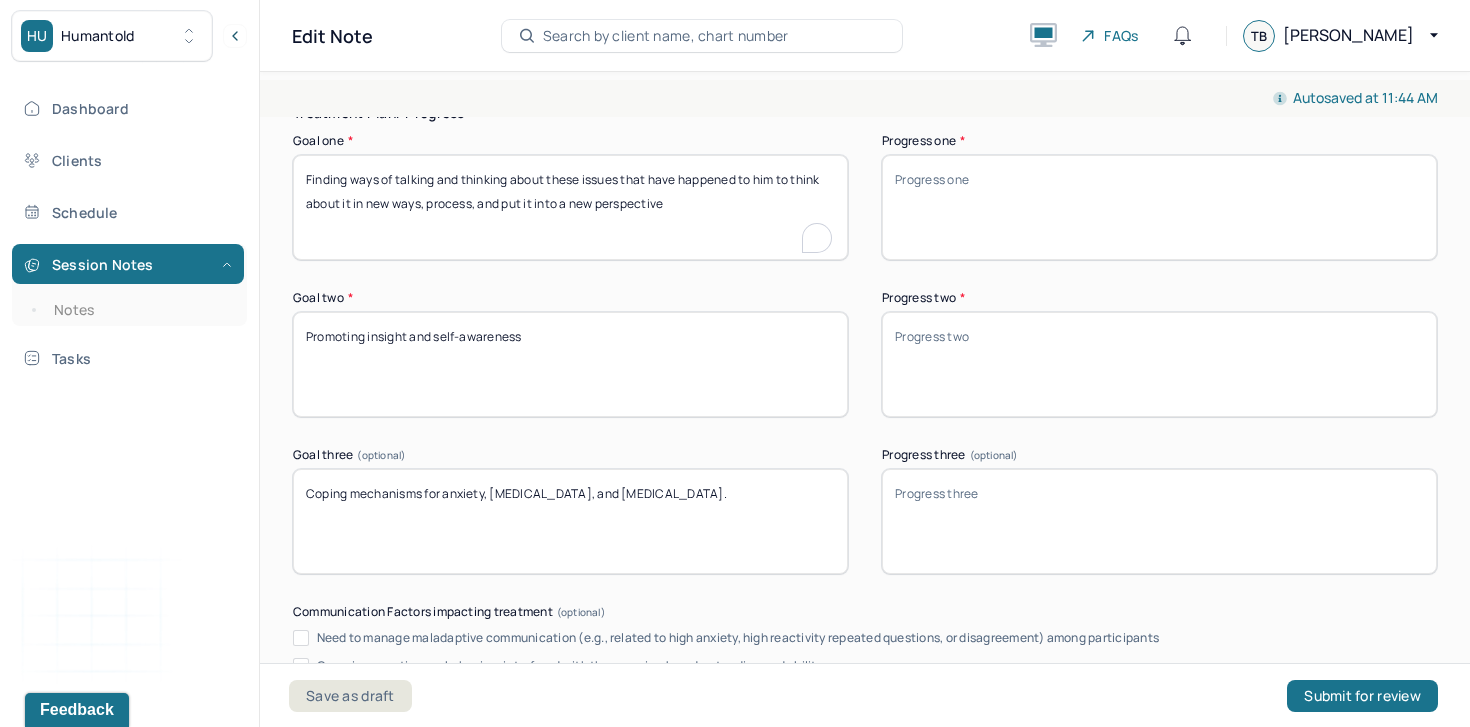 click on "Finding ways of talking and thinking about these issues that have happened to him to think about it in new ways, process, and put it into a new perspective" at bounding box center (570, 207) 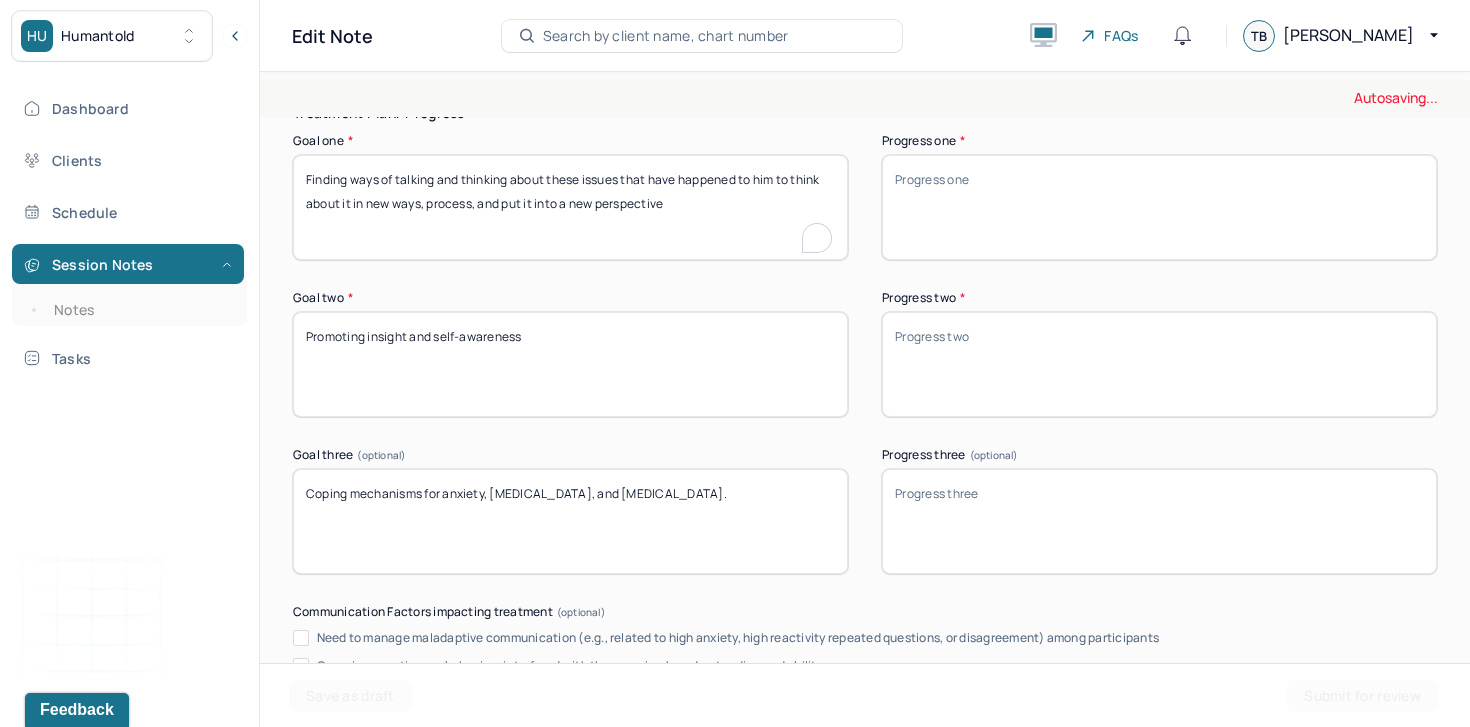 click on "Finding ways of talking and thinking about these issues that have happened to him to think about it in new ways, process, and put it into a new perspective" at bounding box center (570, 207) 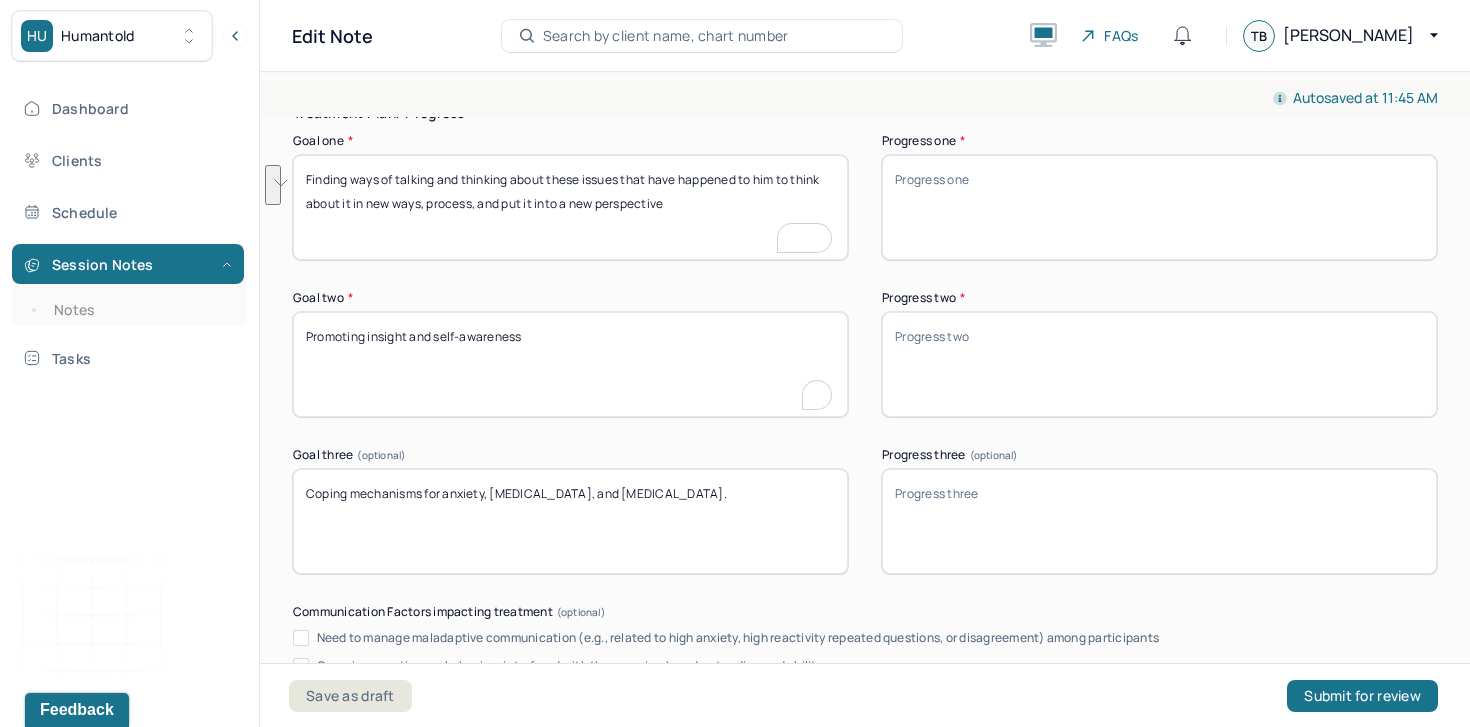 click on "Promoting insight and self-awareness" at bounding box center [570, 364] 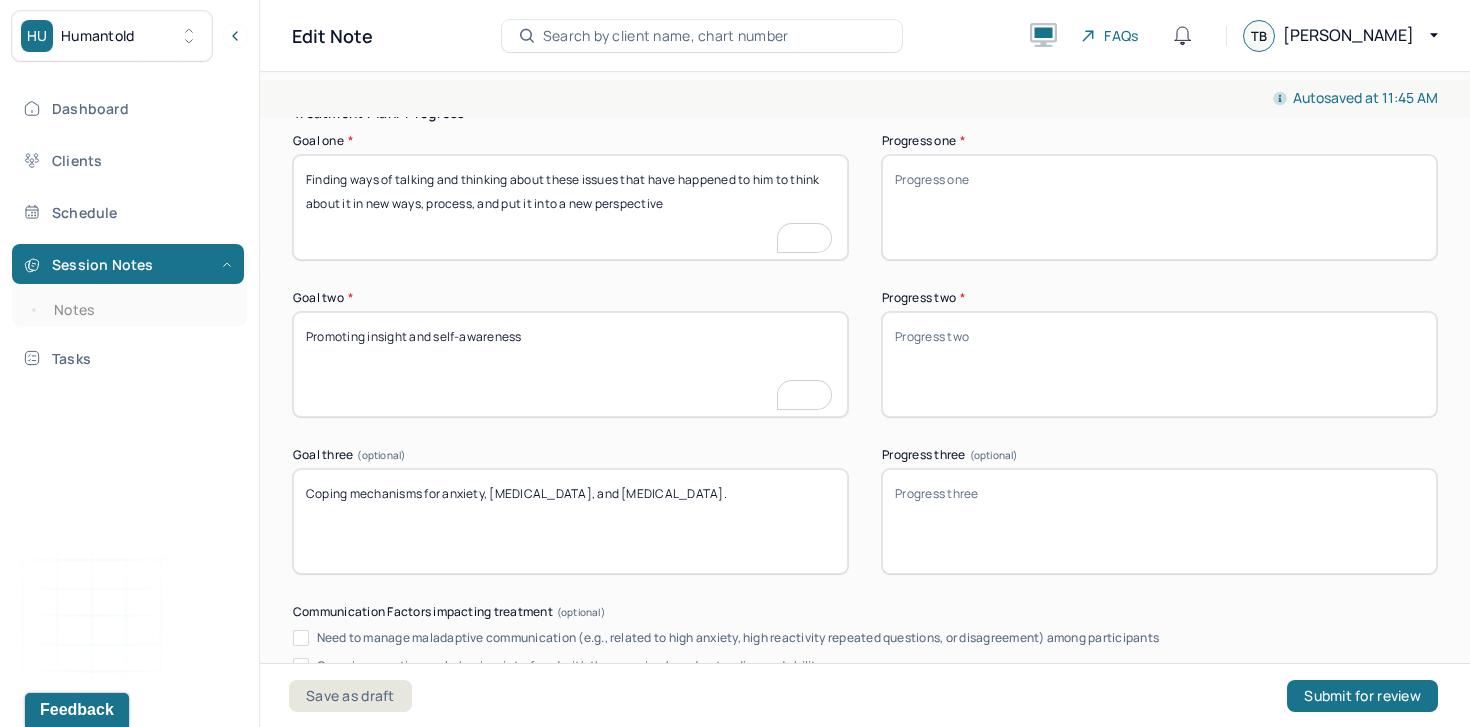 click on "Promoting insight and self-awareness" at bounding box center [570, 364] 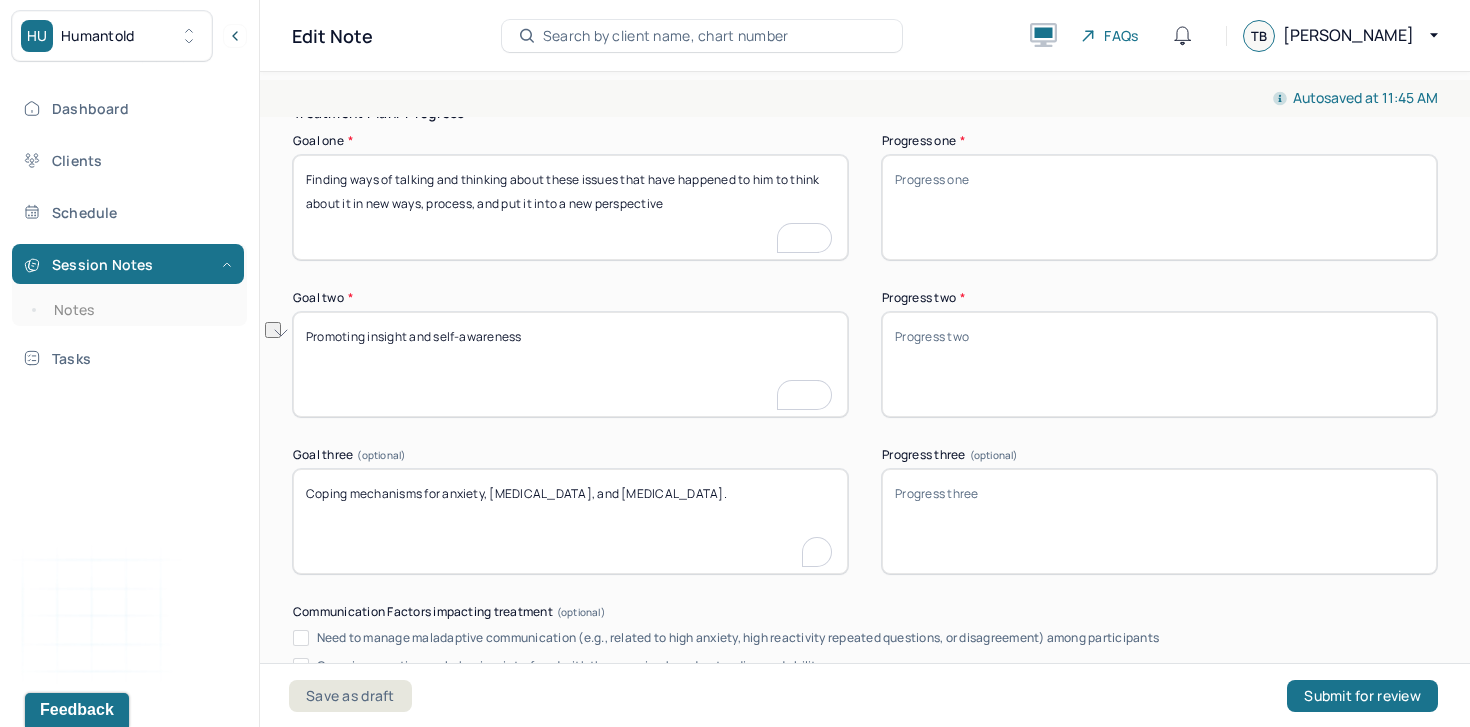 click on "Coping mechanisms for anxiety, PTSD, and depression." at bounding box center (570, 521) 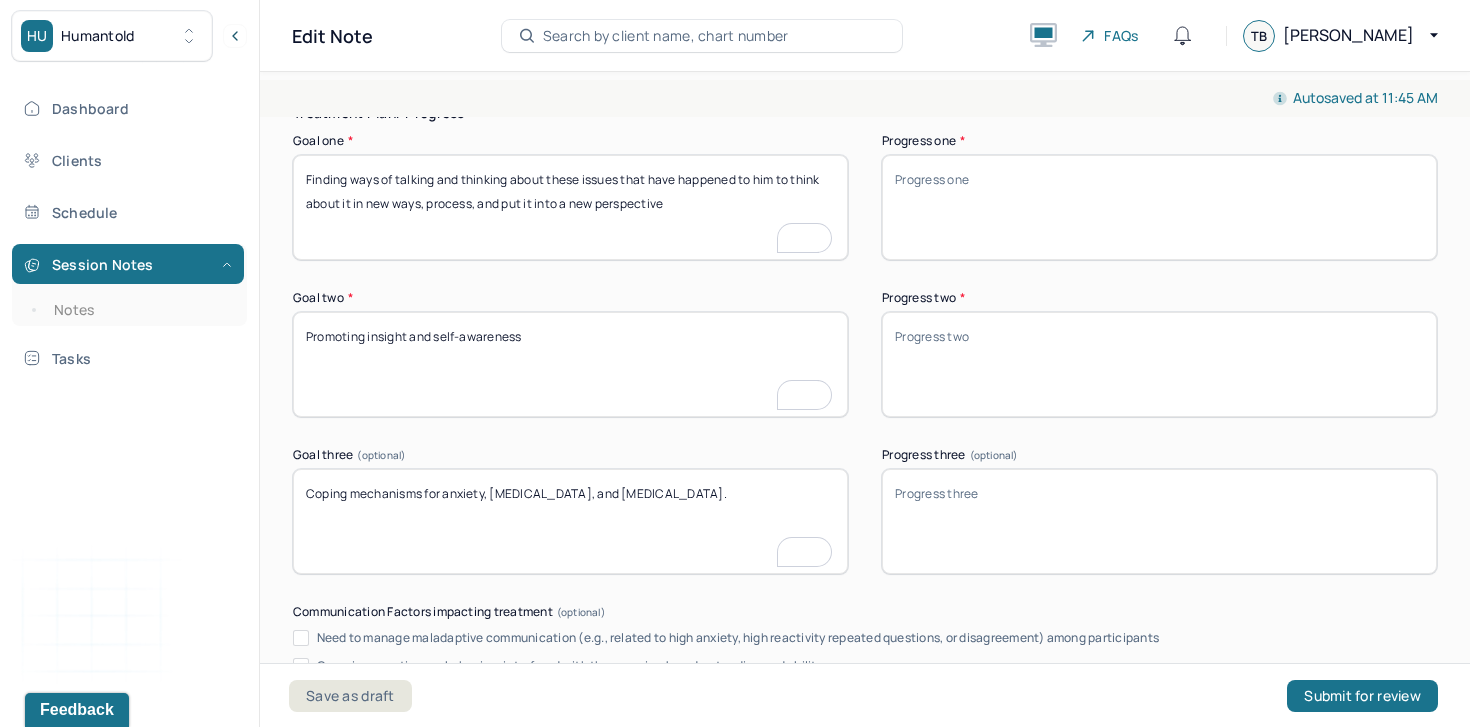 click on "Coping mechanisms for anxiety, PTSD, and depression." at bounding box center [570, 521] 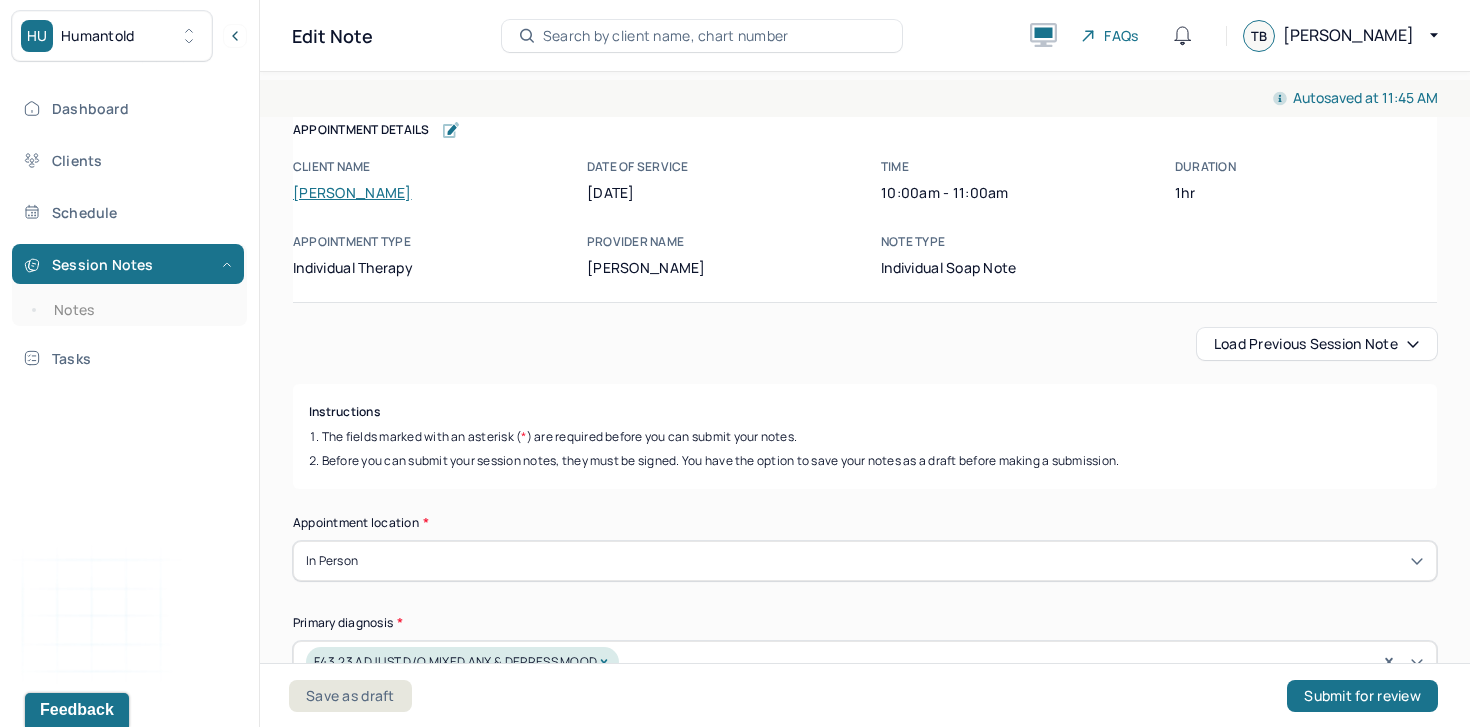 scroll, scrollTop: 0, scrollLeft: 0, axis: both 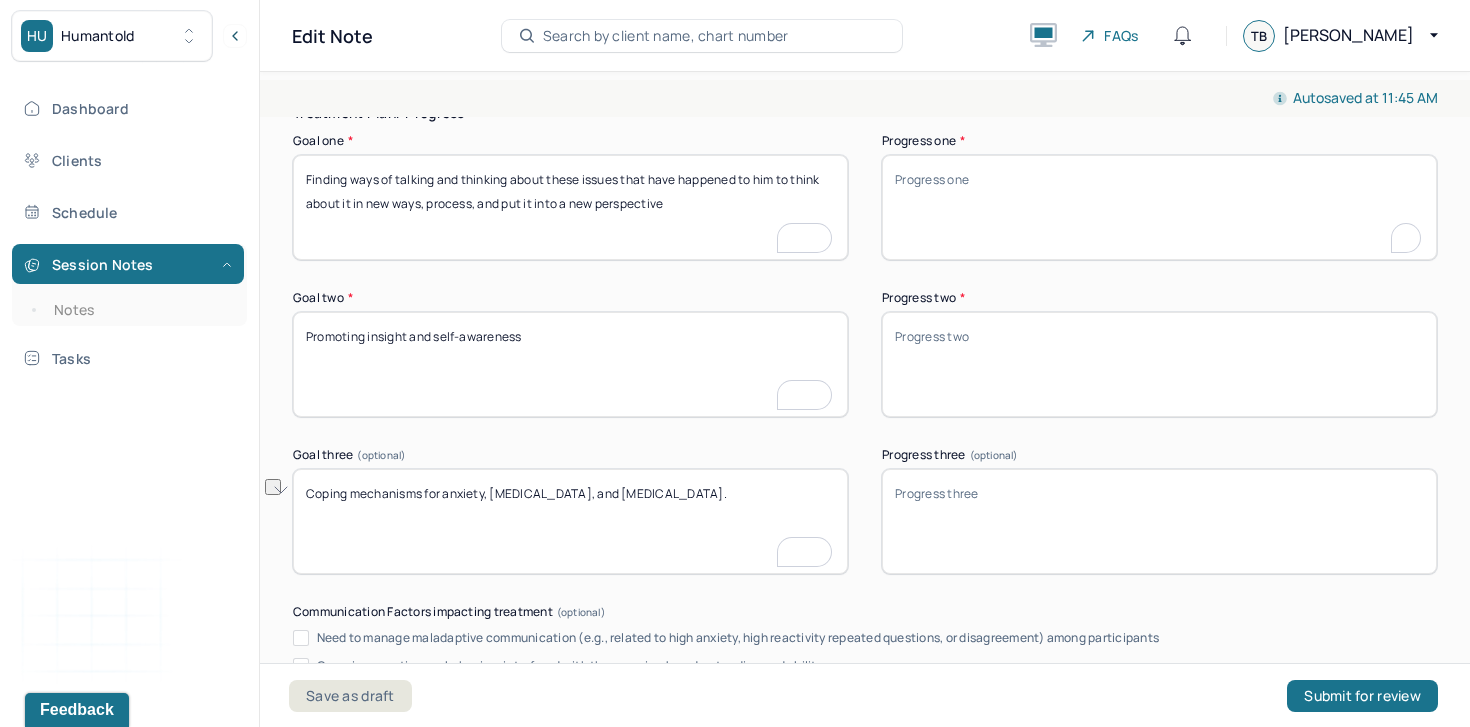 click on "Progress one *" at bounding box center (1159, 207) 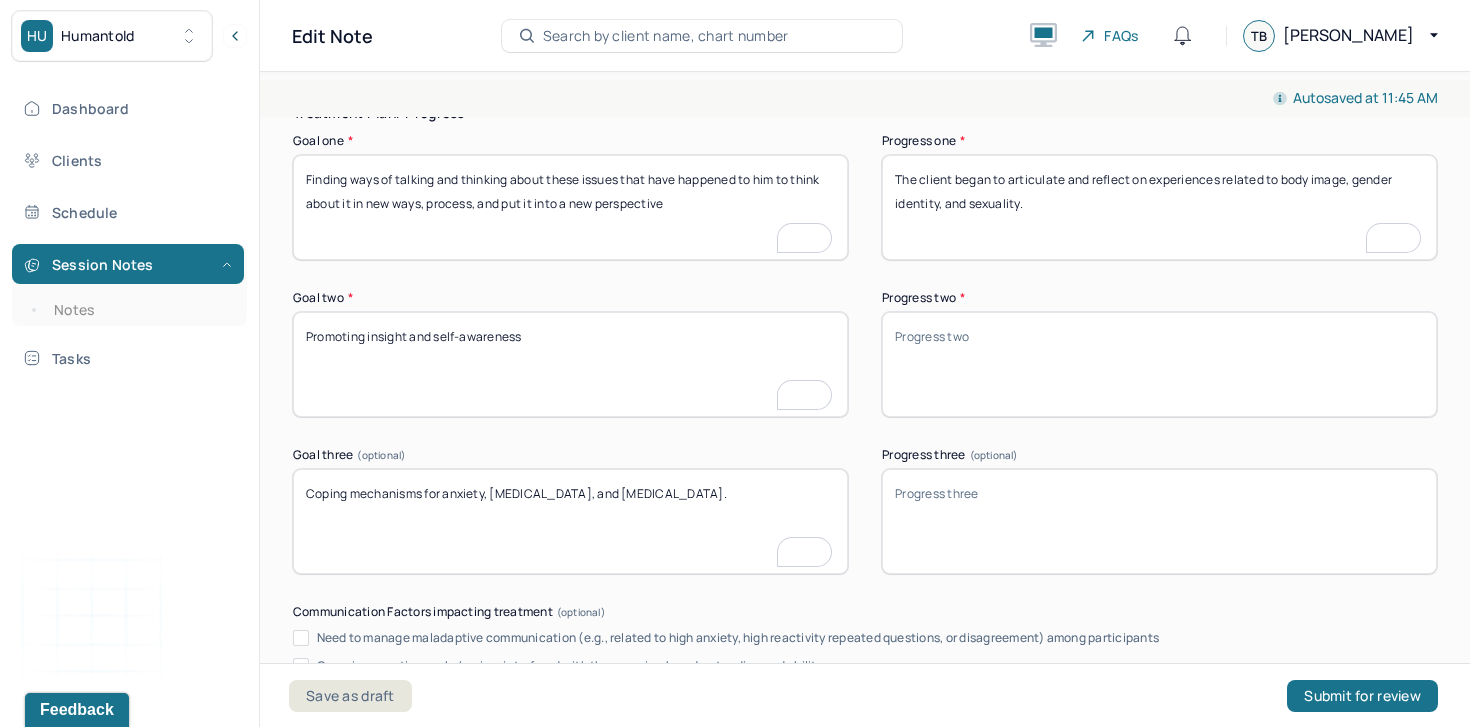 type on "The client began to articulate and reflect on experiences related to body image, gender identity, and sexuality." 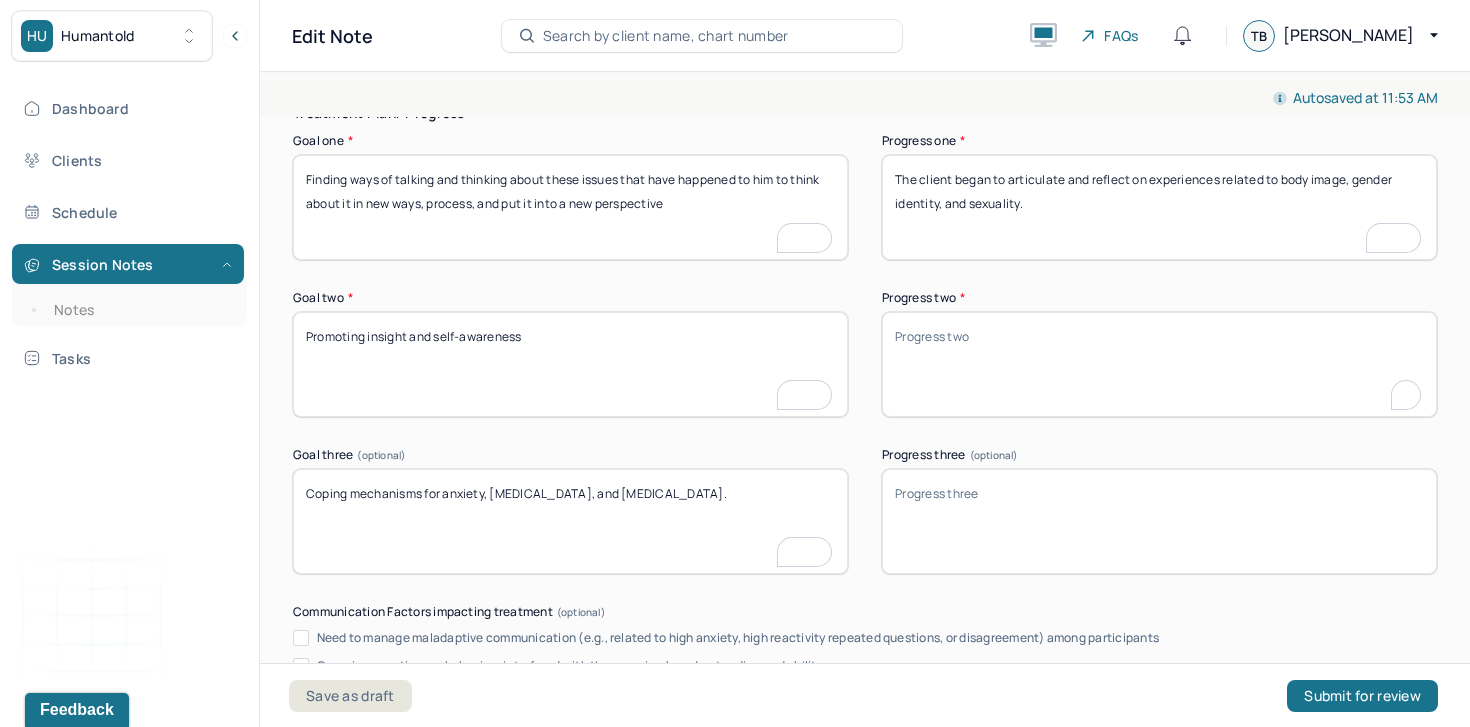 click on "Progress two *" at bounding box center (1159, 364) 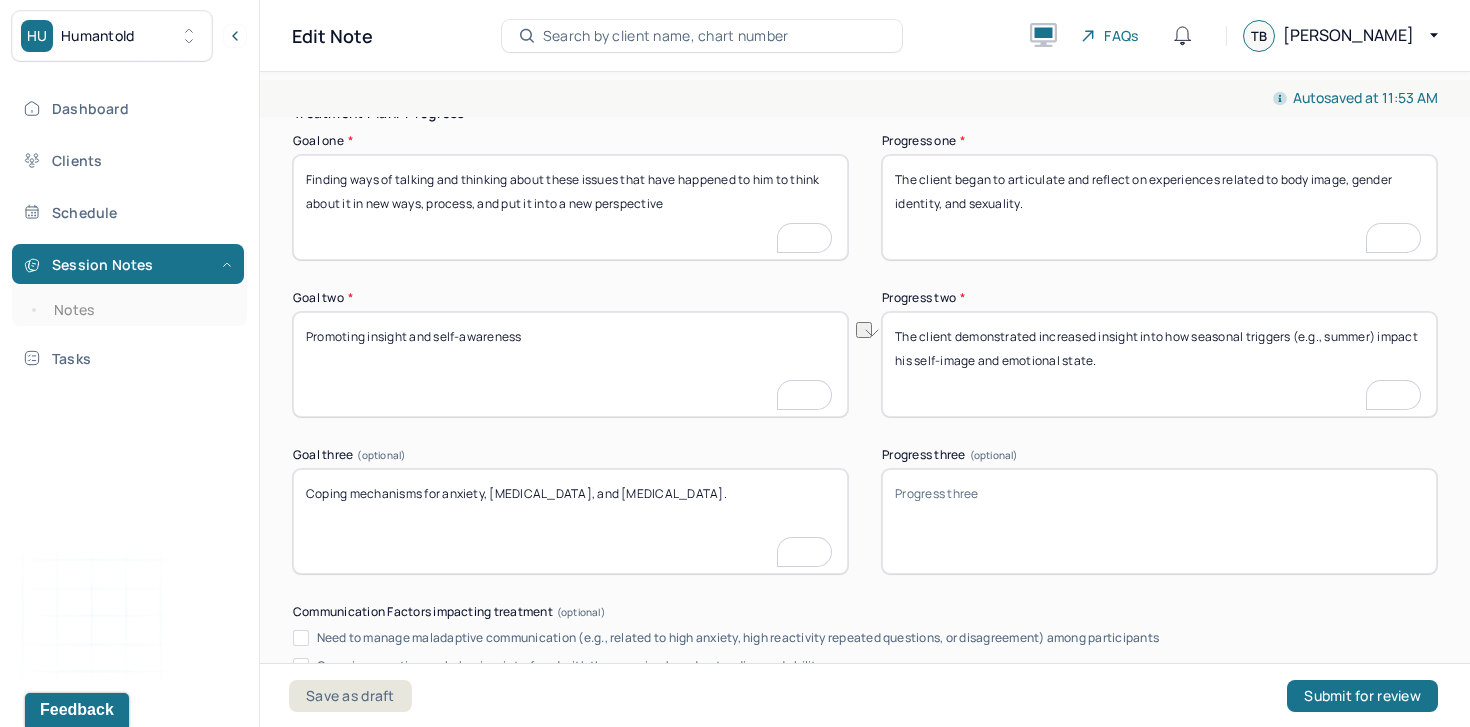 drag, startPoint x: 1379, startPoint y: 346, endPoint x: 1295, endPoint y: 346, distance: 84 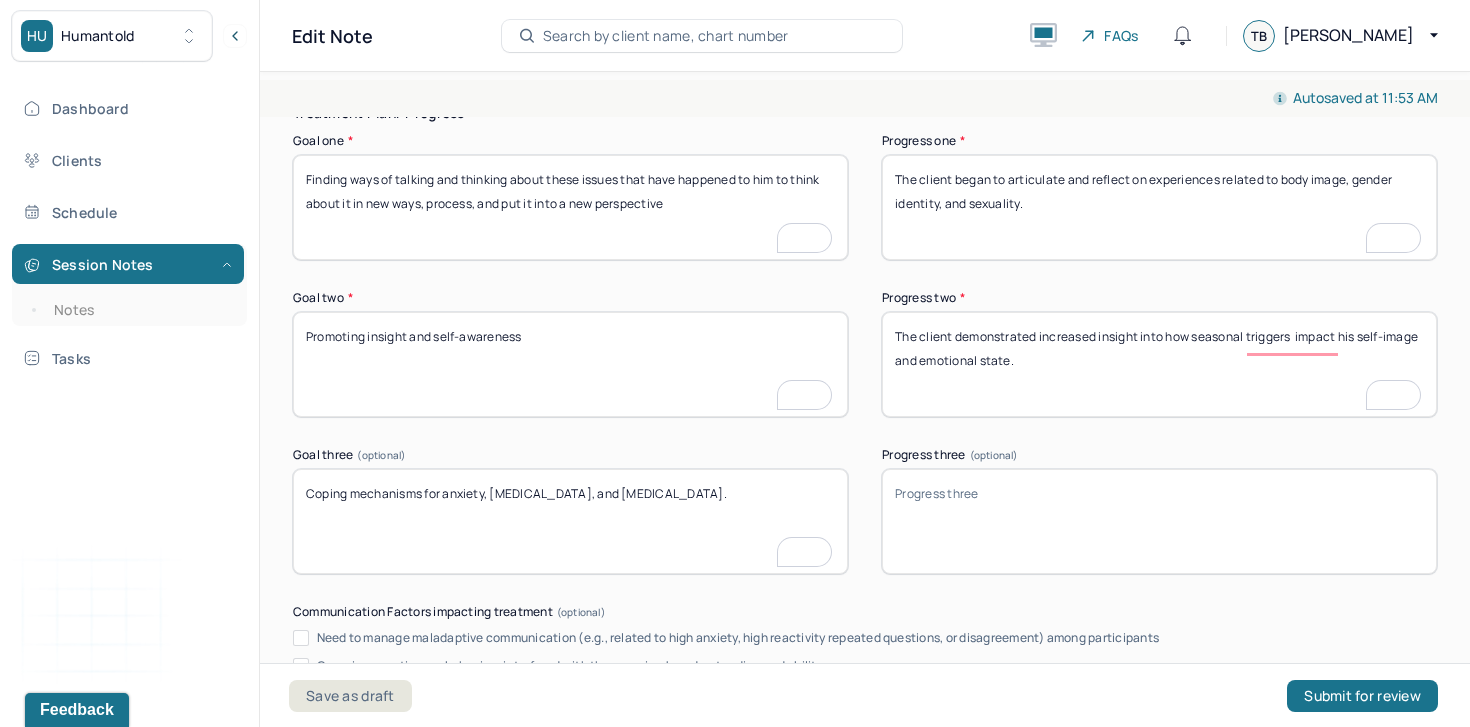 type on "The client demonstrated increased insight into how seasonal triggers  impact his self-image and emotional state." 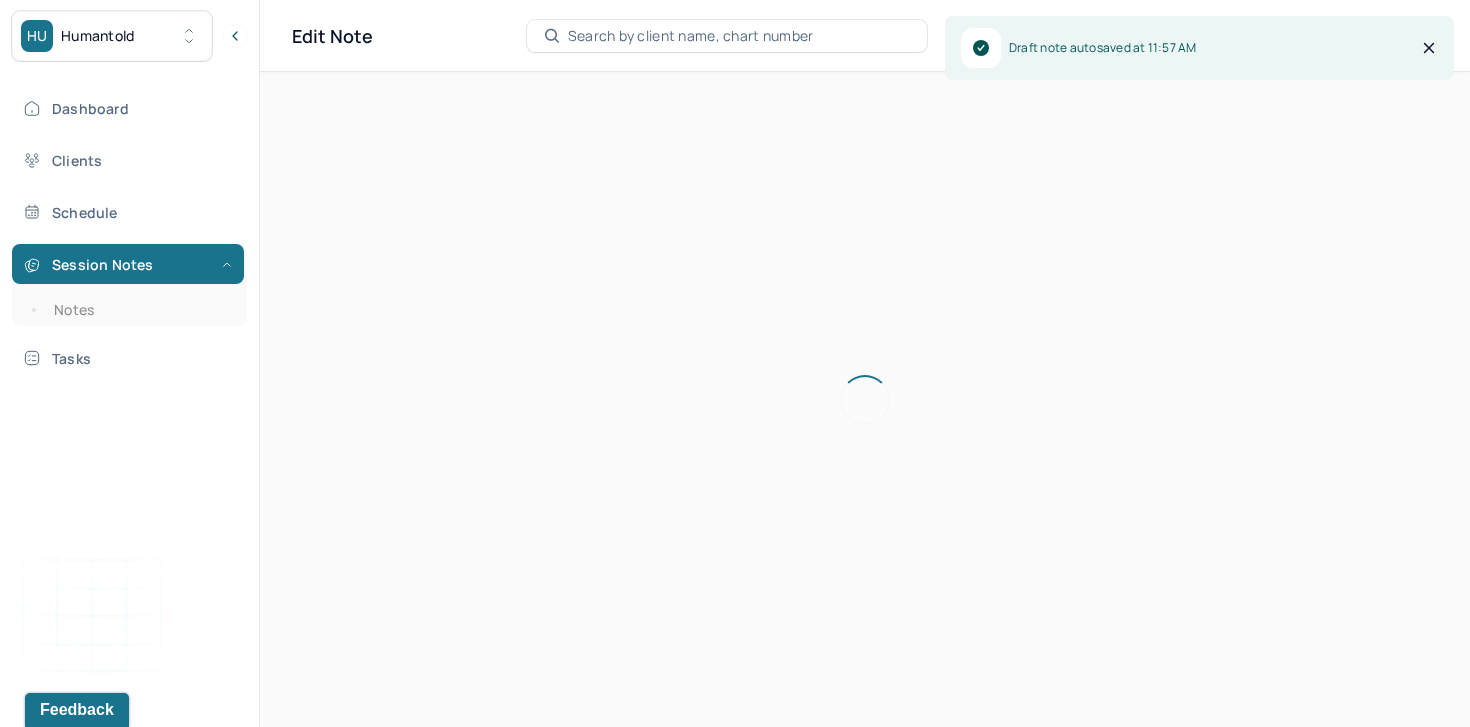 scroll, scrollTop: 0, scrollLeft: 0, axis: both 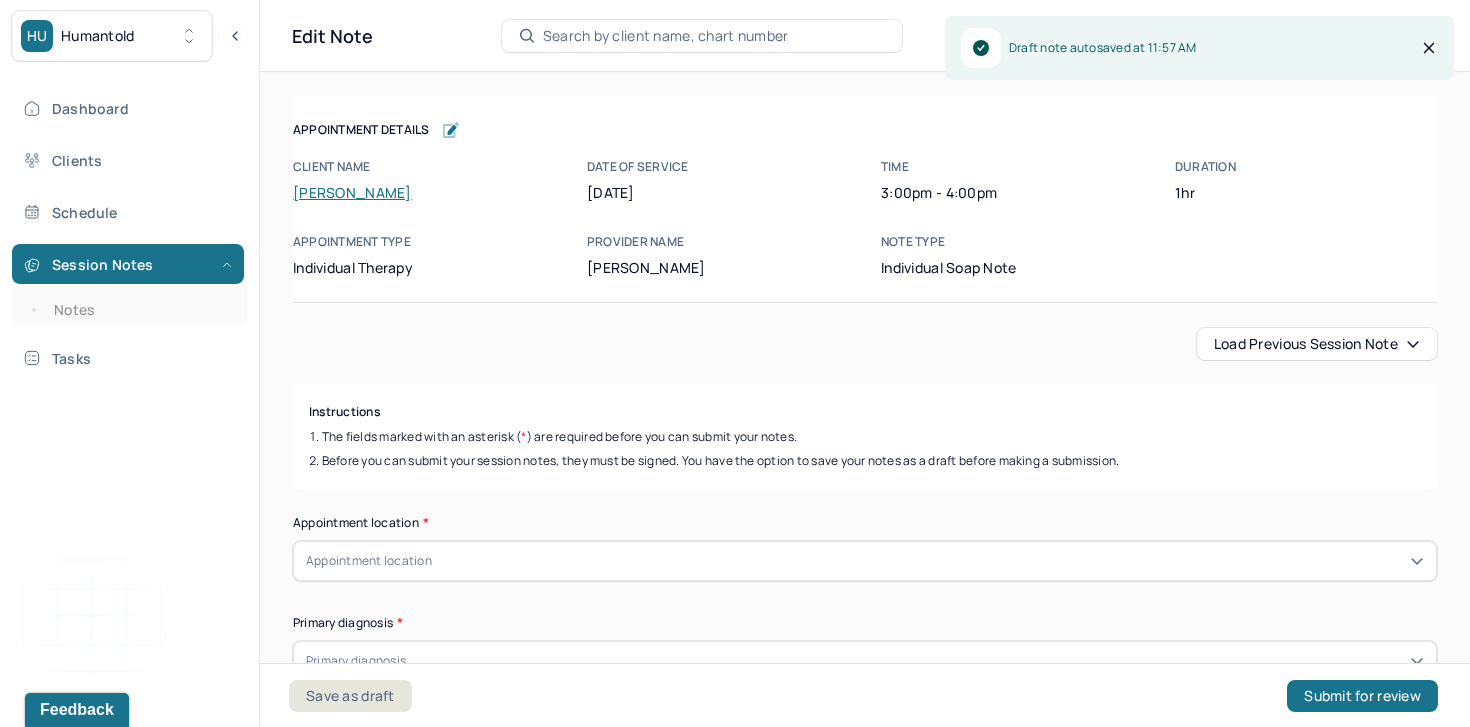 click on "Load previous session note" at bounding box center [1317, 344] 